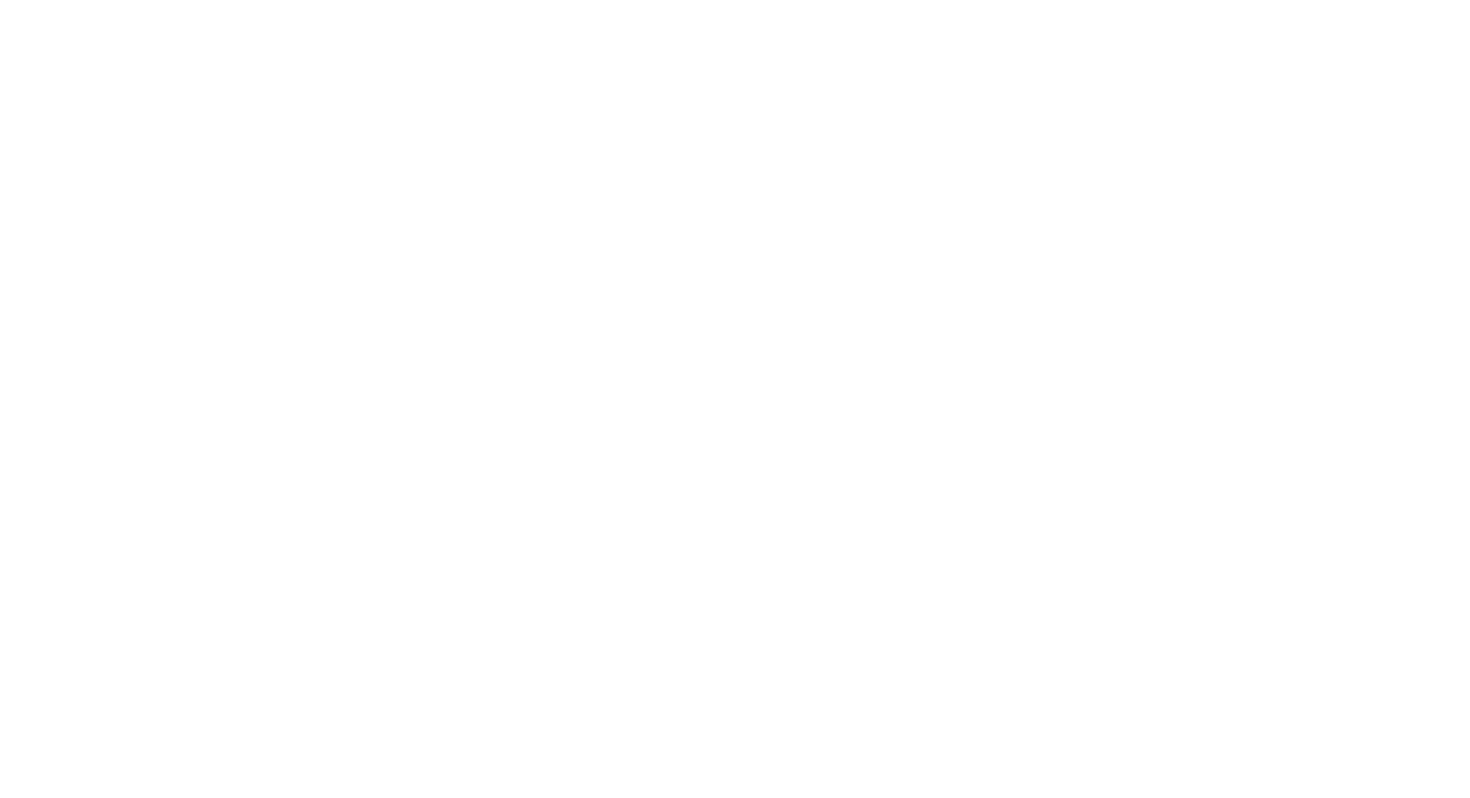 scroll, scrollTop: 0, scrollLeft: 0, axis: both 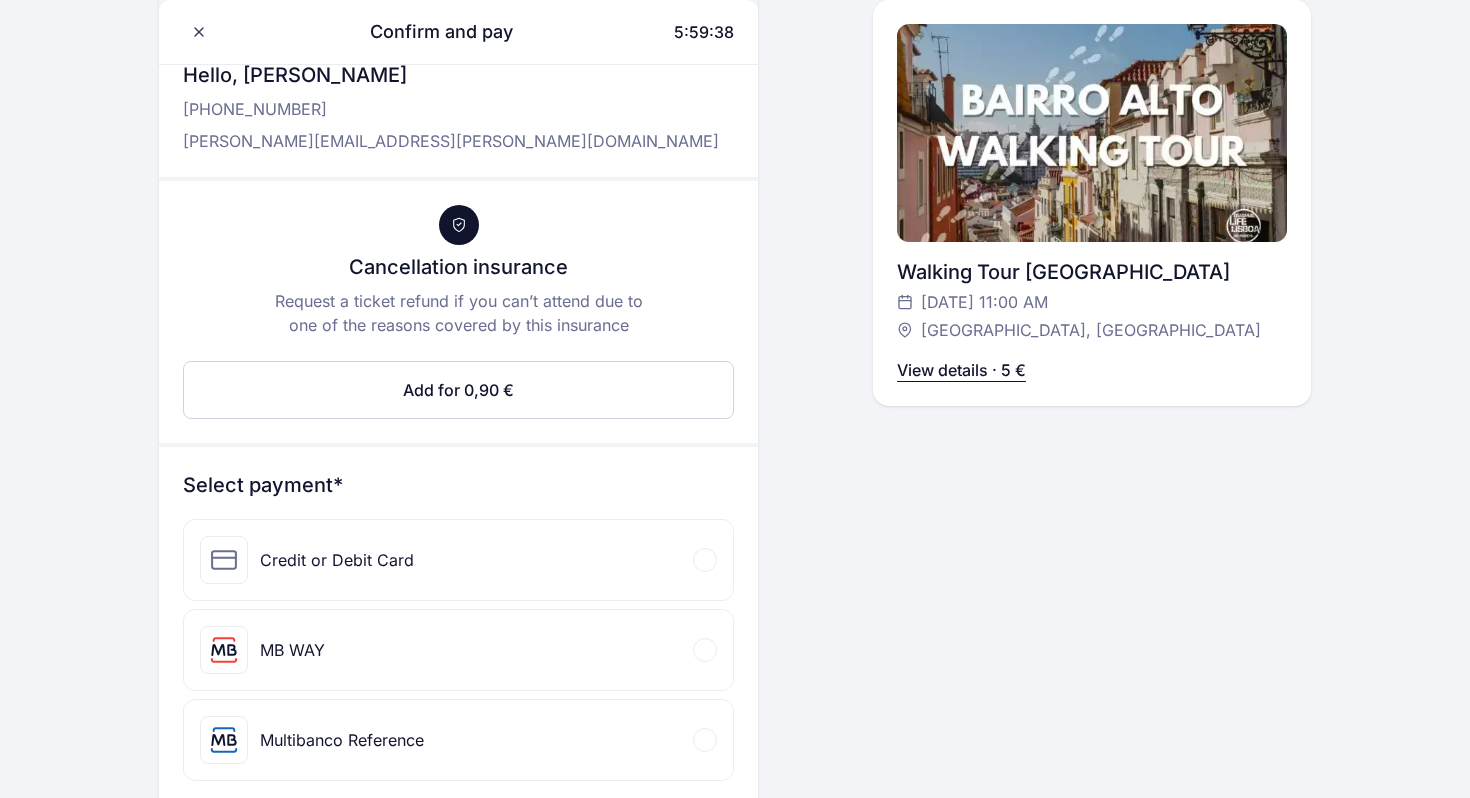 click on "Credit or Debit Card" at bounding box center [458, 560] 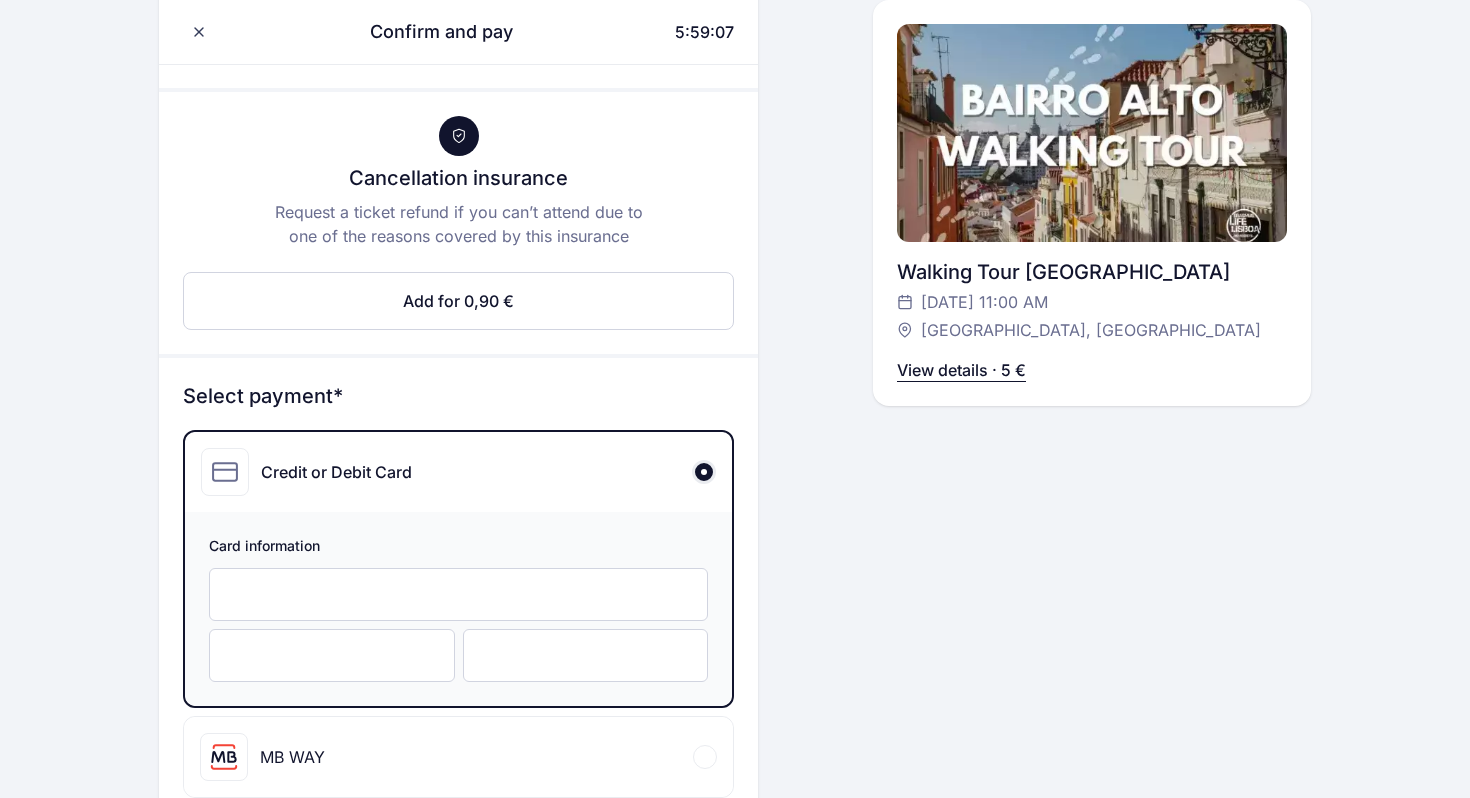 scroll, scrollTop: 232, scrollLeft: 0, axis: vertical 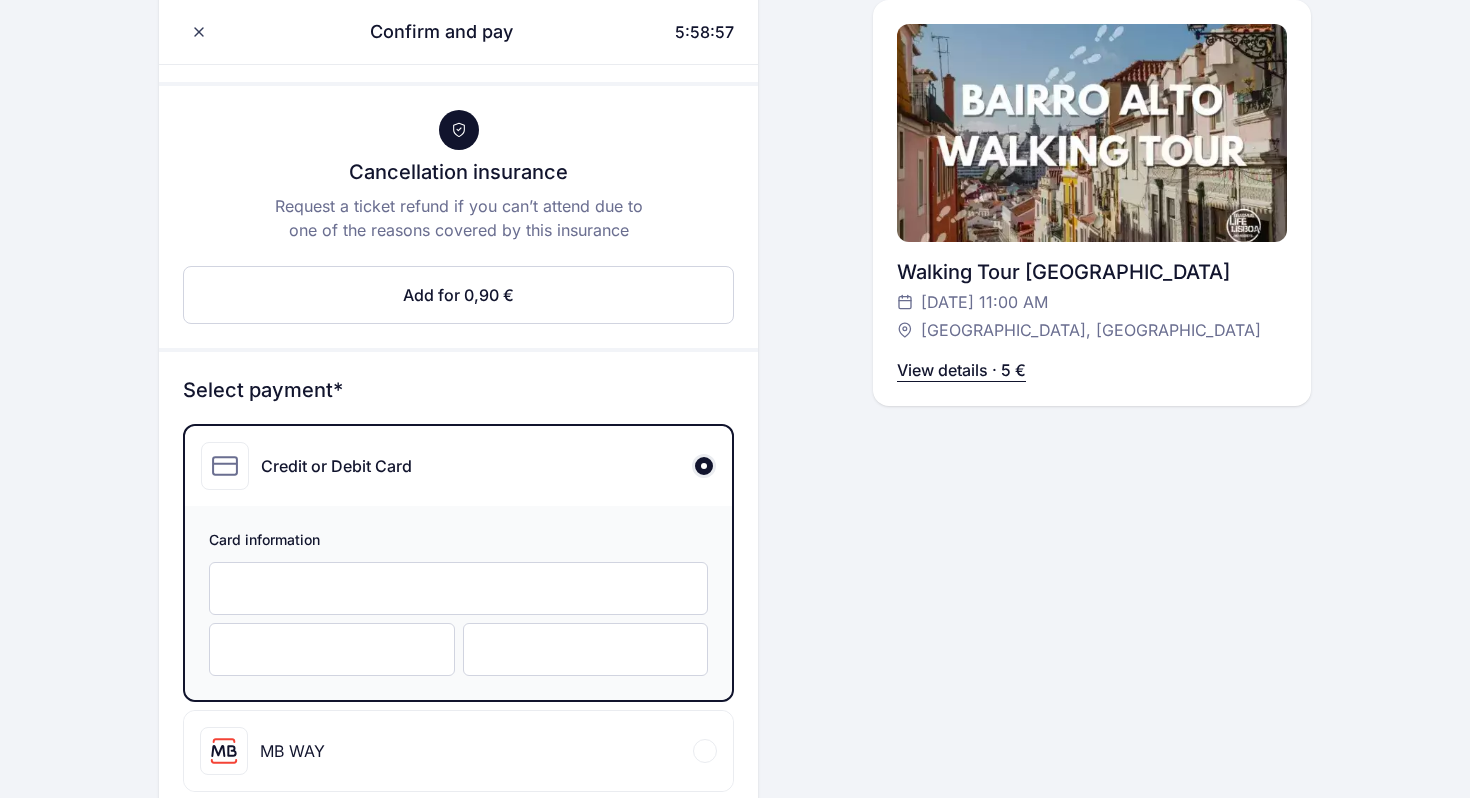 click at bounding box center [332, 649] 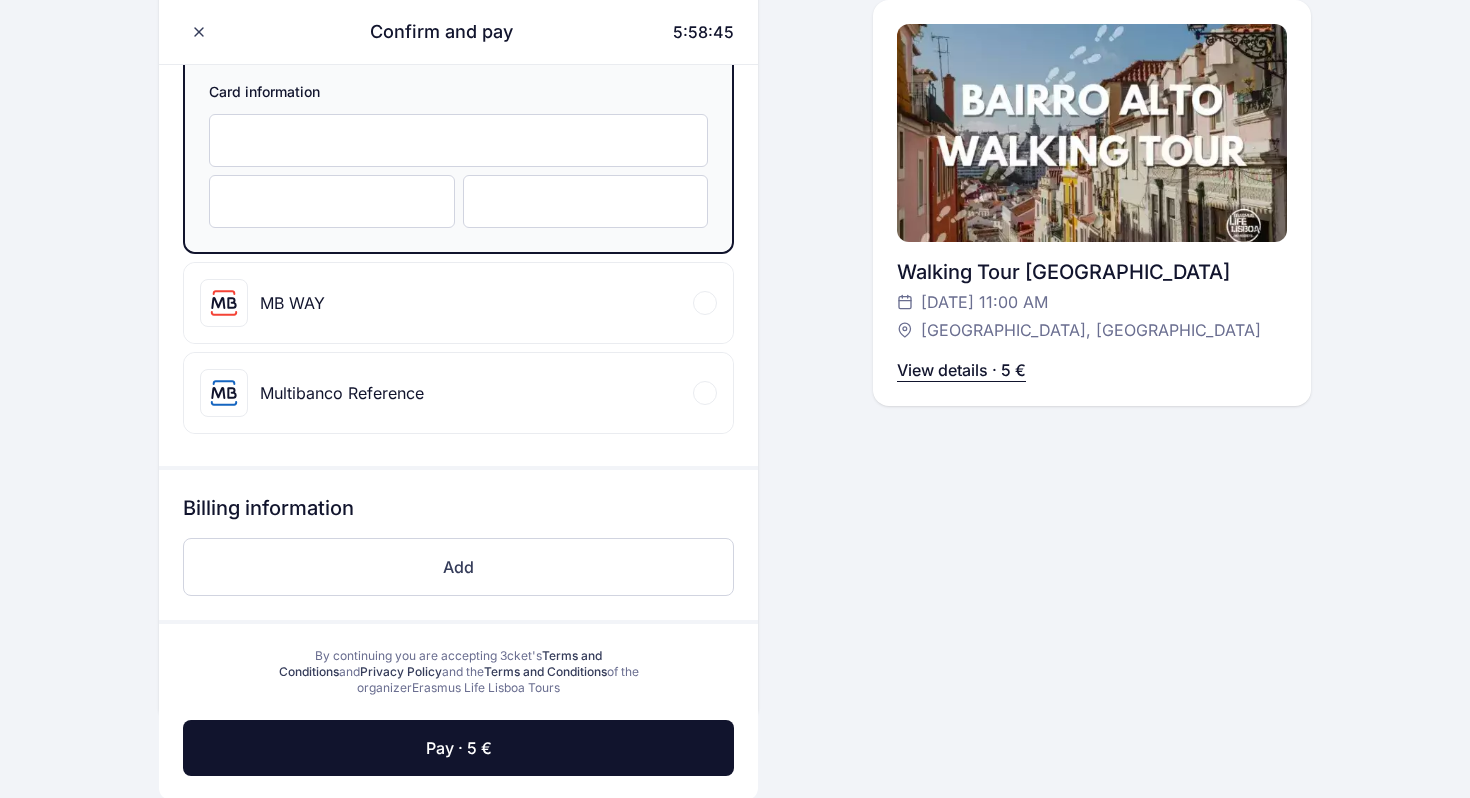 scroll, scrollTop: 693, scrollLeft: 0, axis: vertical 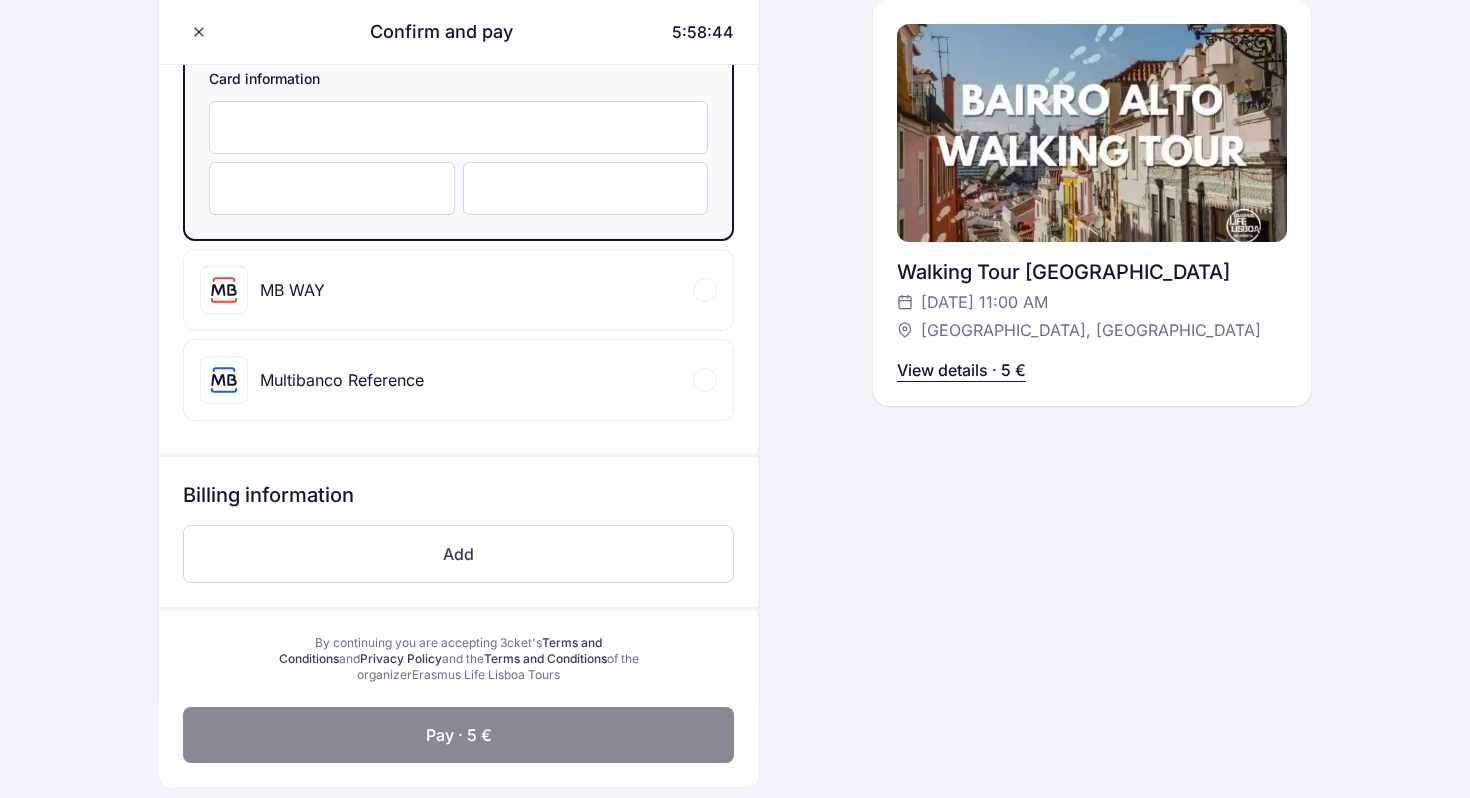 click on "Pay · 5 €" at bounding box center [458, 735] 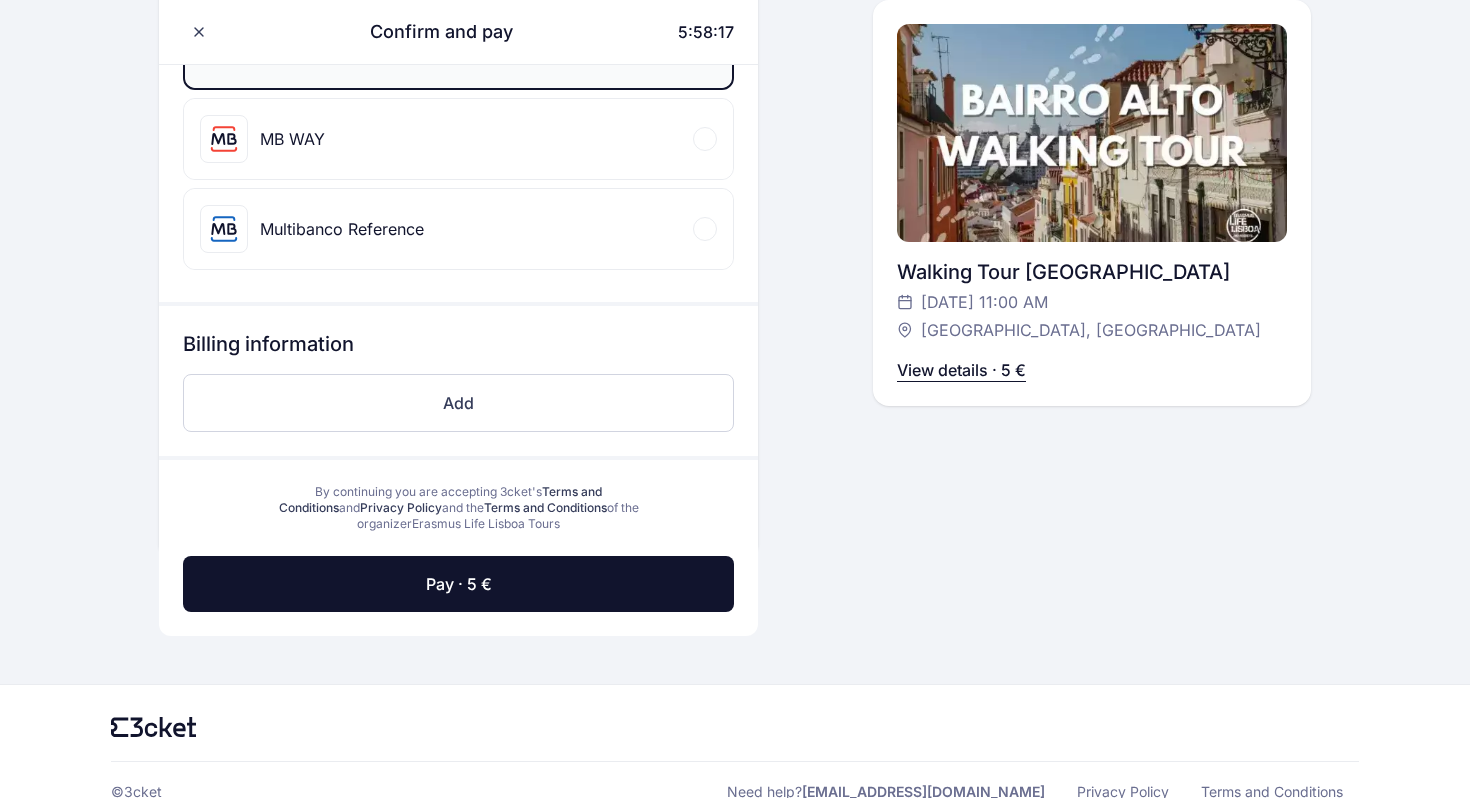 scroll, scrollTop: 622, scrollLeft: 0, axis: vertical 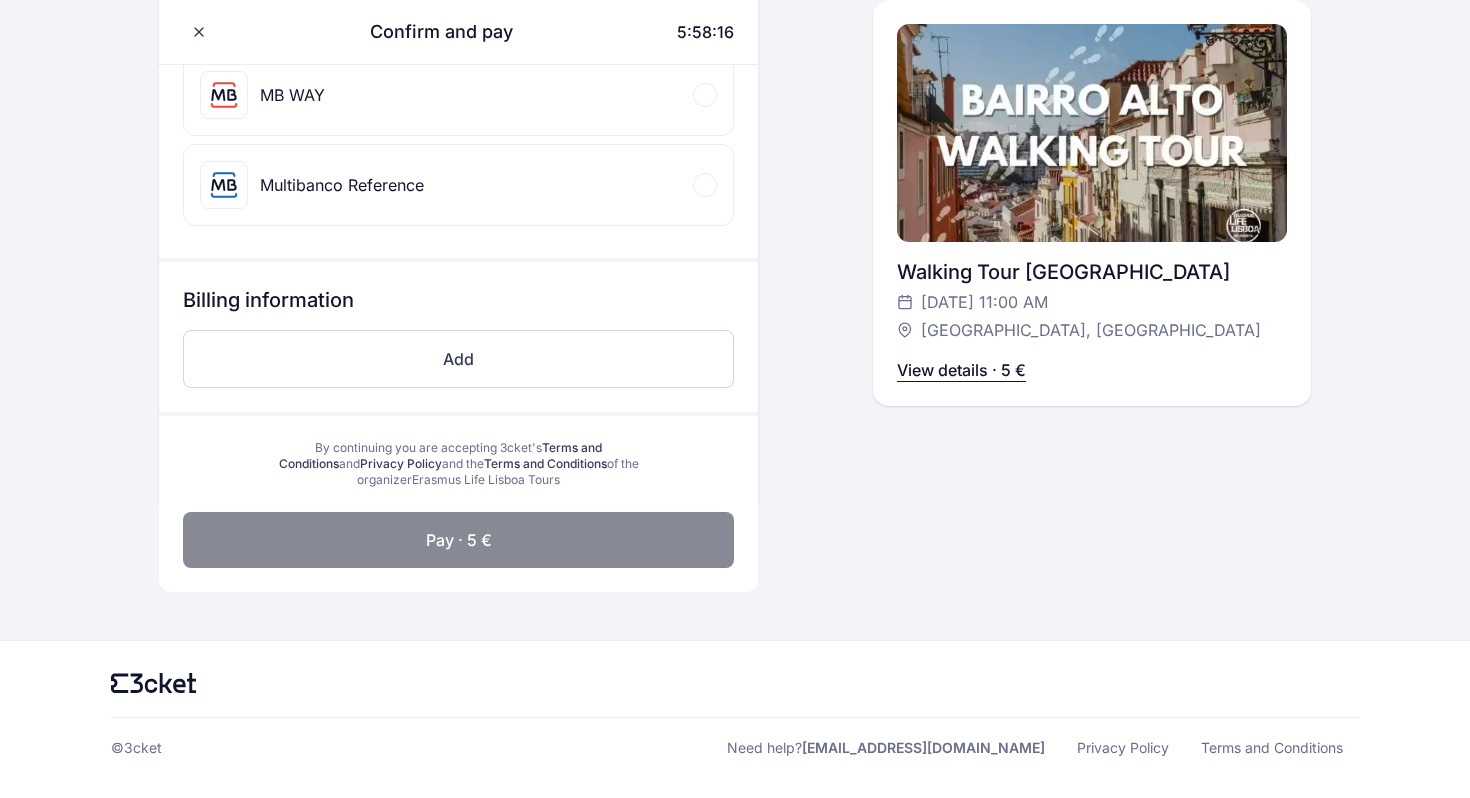 click on "Pay · 5 €" at bounding box center [458, 540] 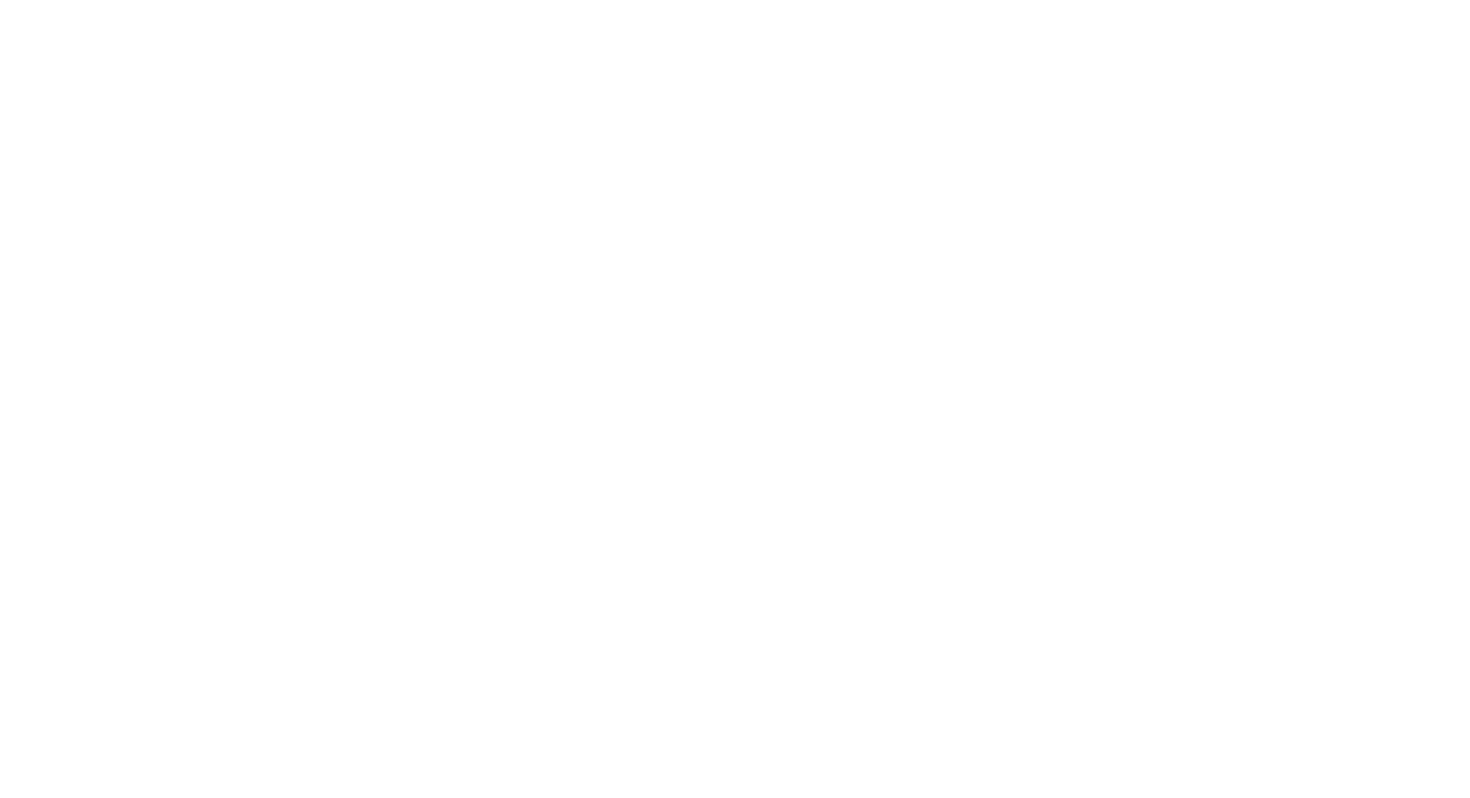 scroll, scrollTop: 0, scrollLeft: 0, axis: both 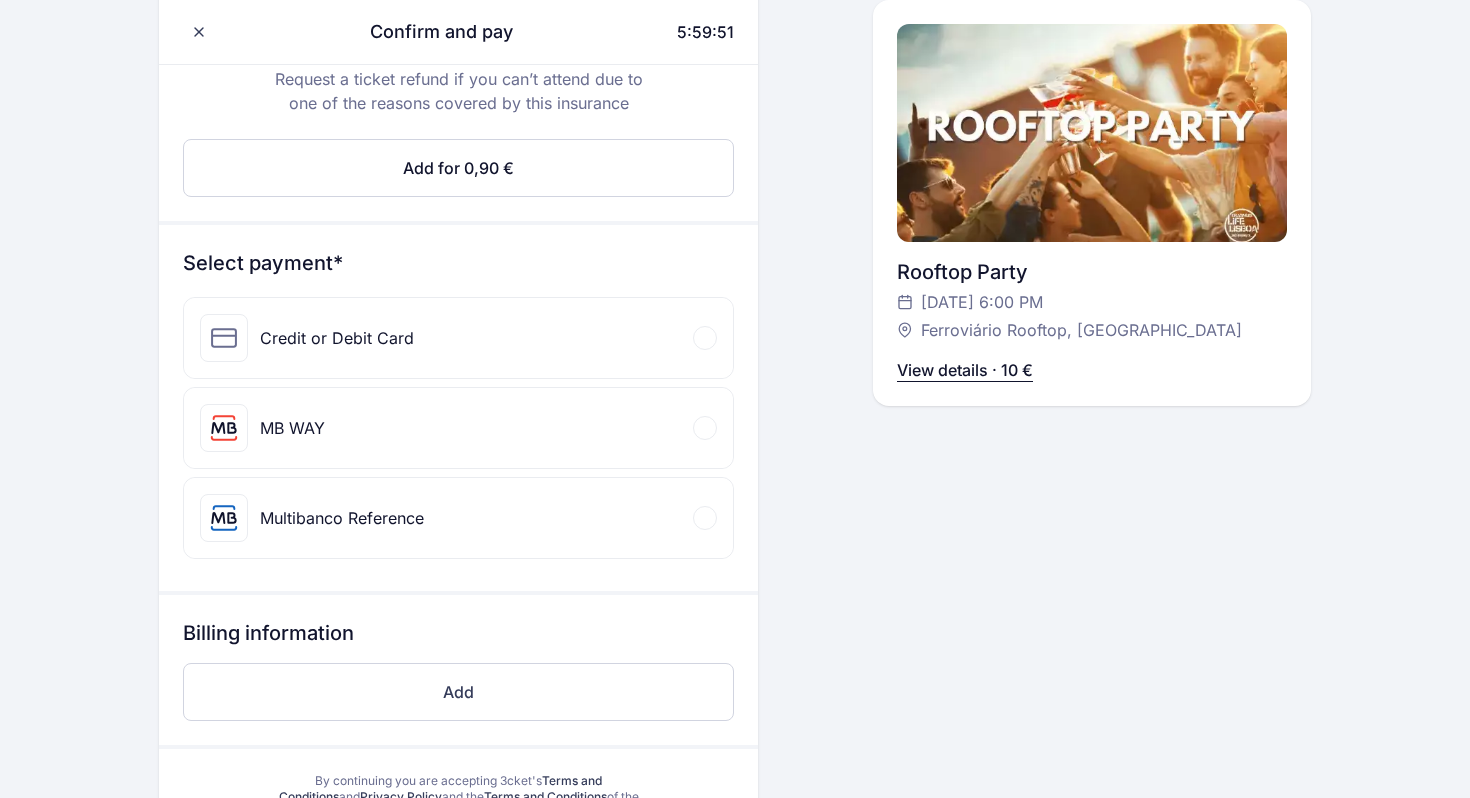 click on "Credit or Debit Card" at bounding box center [458, 338] 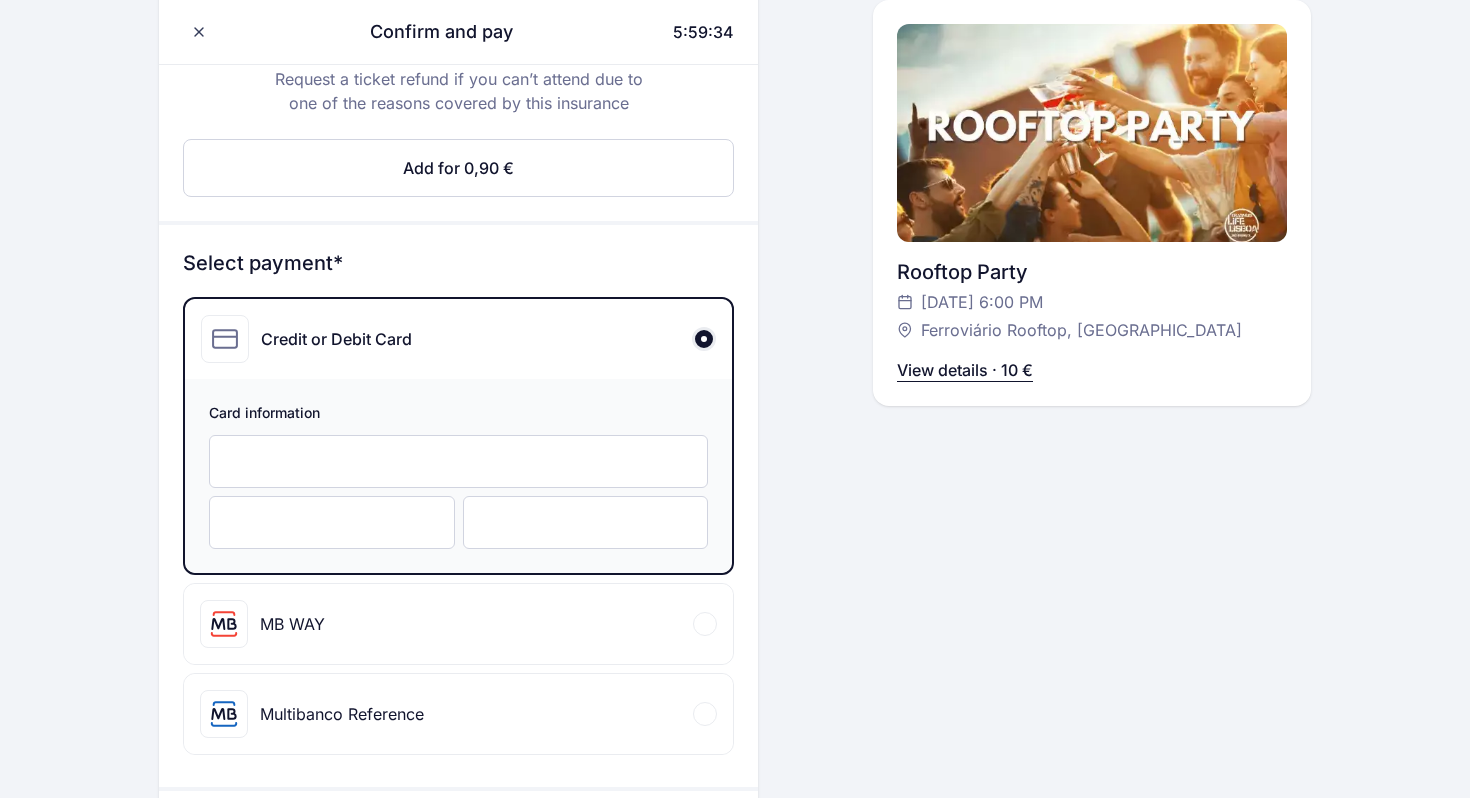 click at bounding box center (332, 522) 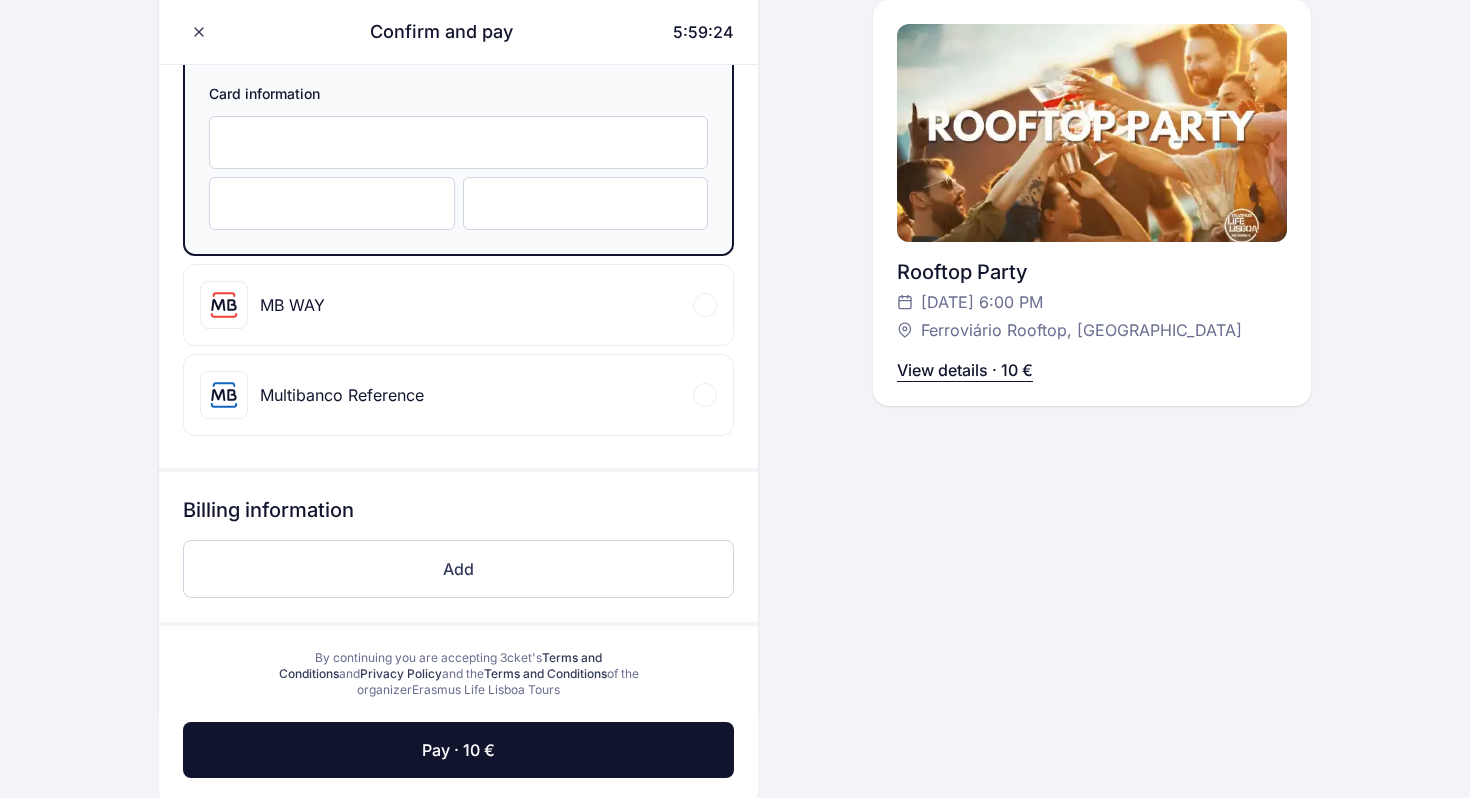 scroll, scrollTop: 688, scrollLeft: 0, axis: vertical 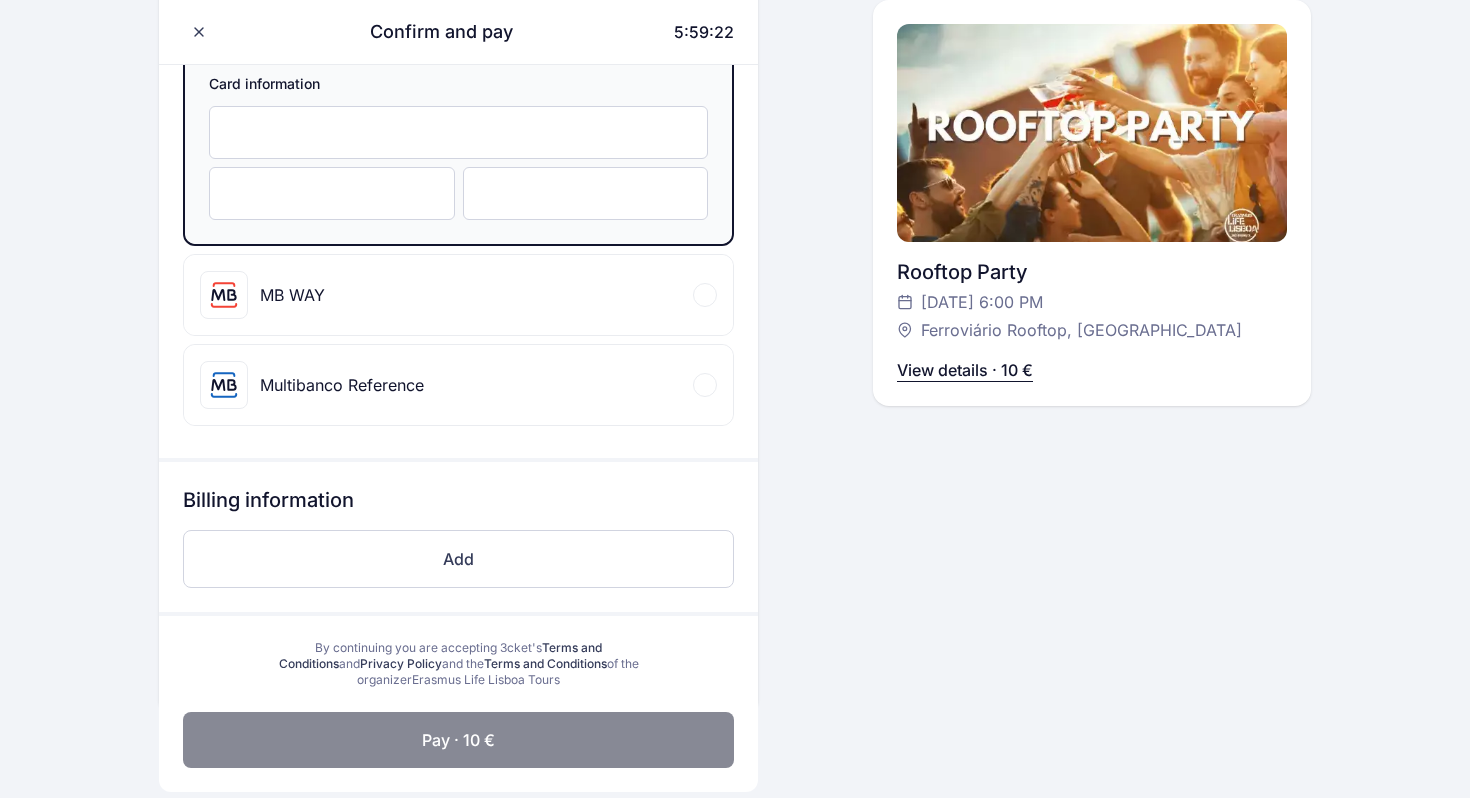 click on "Pay · 10 €" at bounding box center [458, 740] 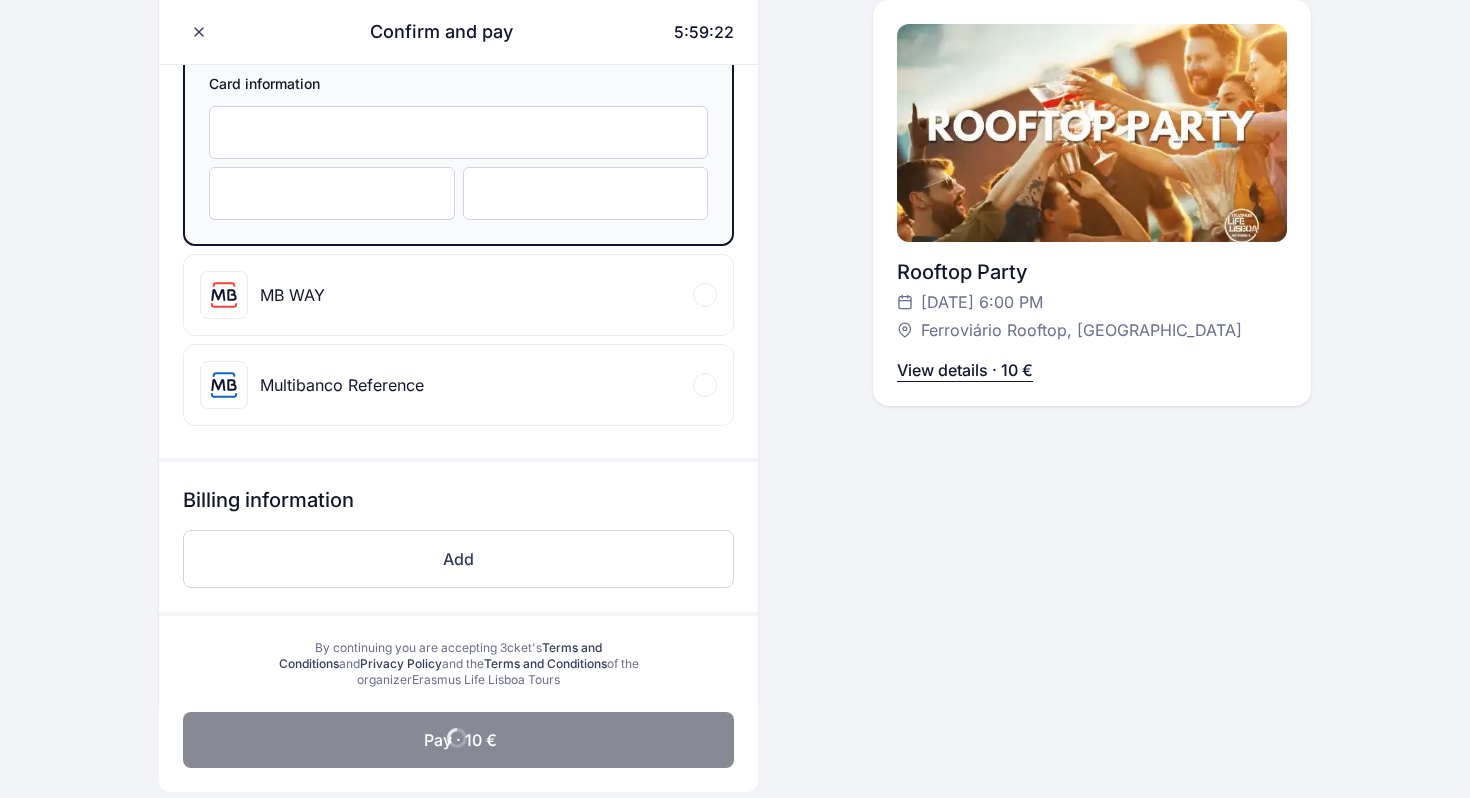scroll, scrollTop: 422, scrollLeft: 0, axis: vertical 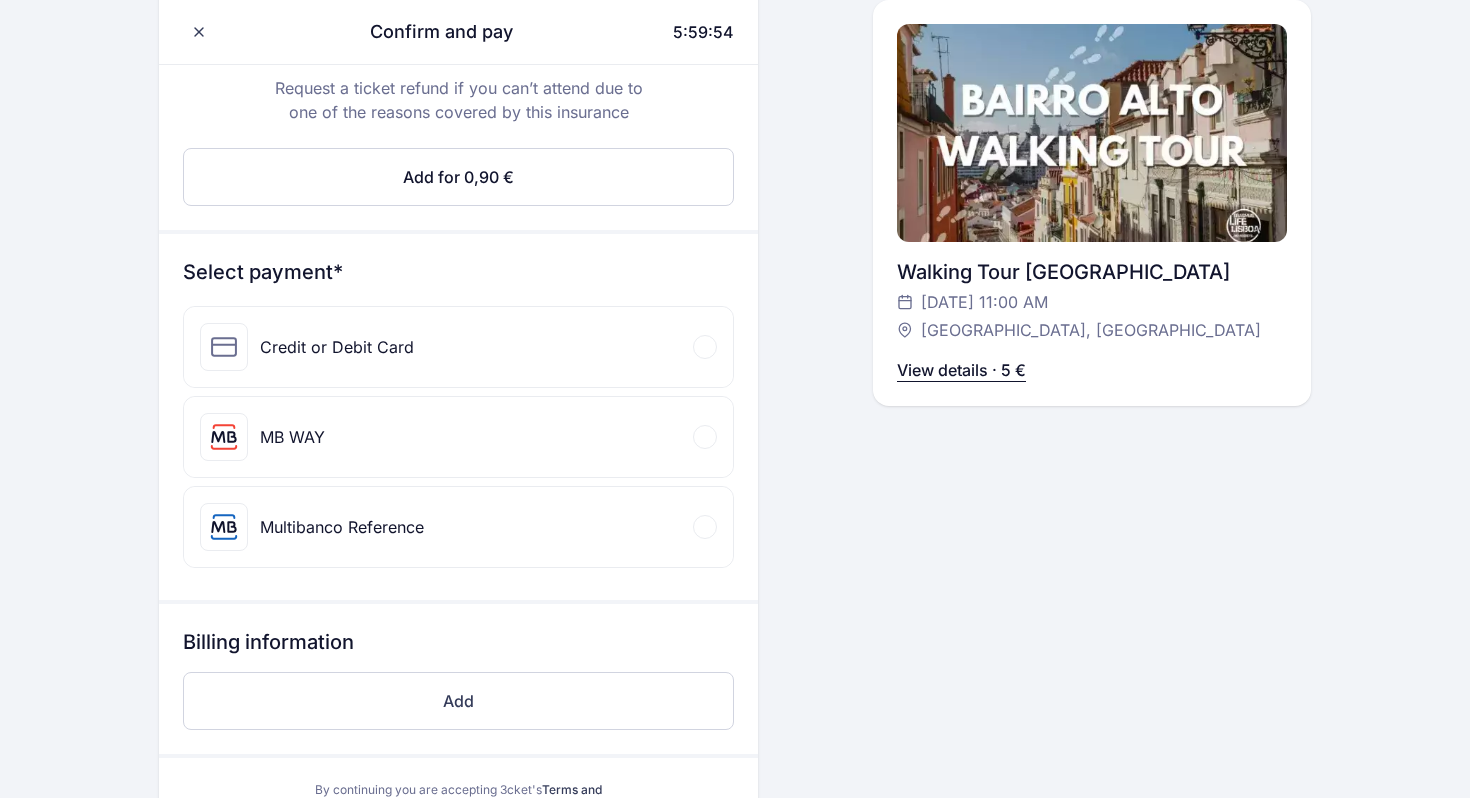 click on "Credit or Debit Card Card information" 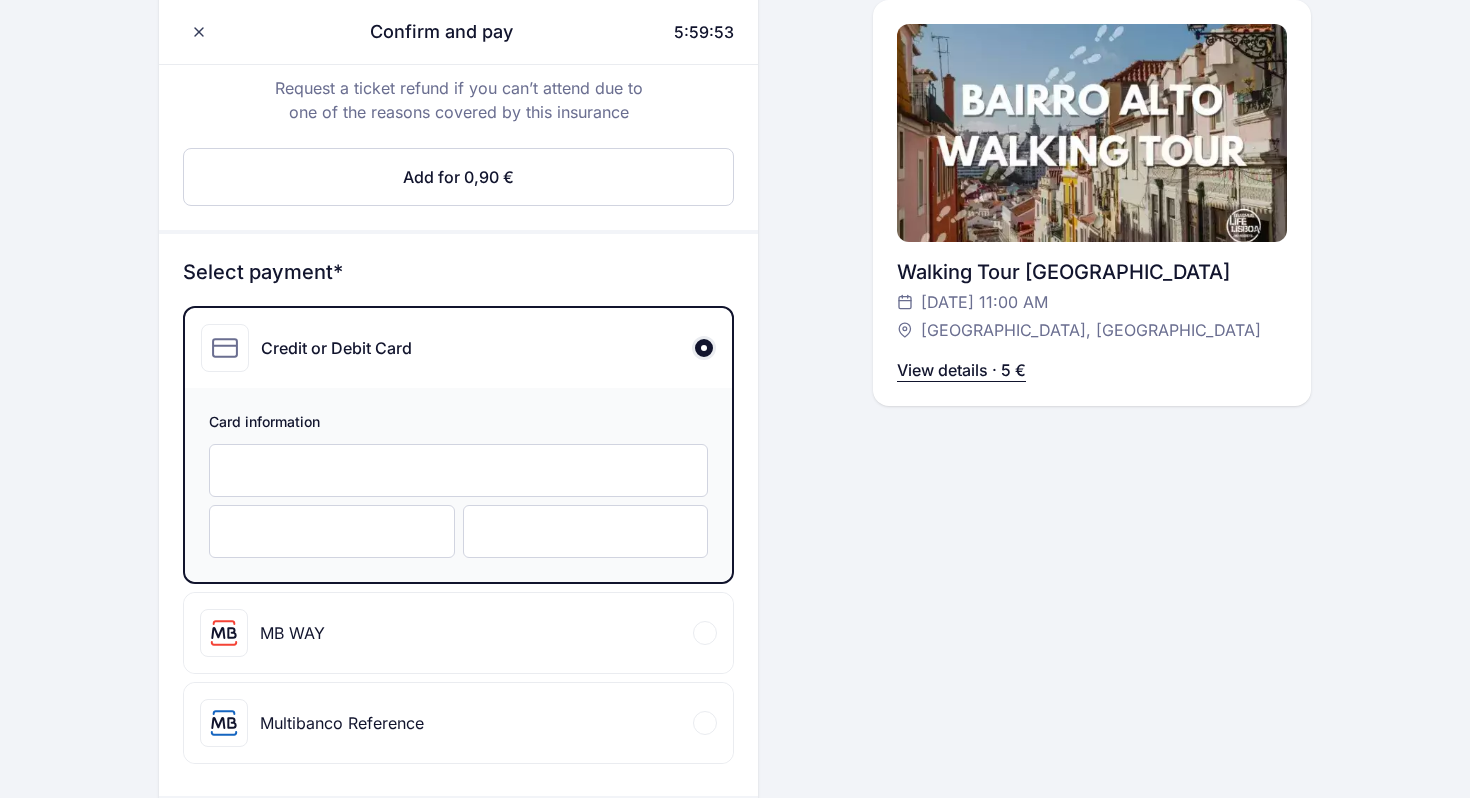 click at bounding box center (458, 470) 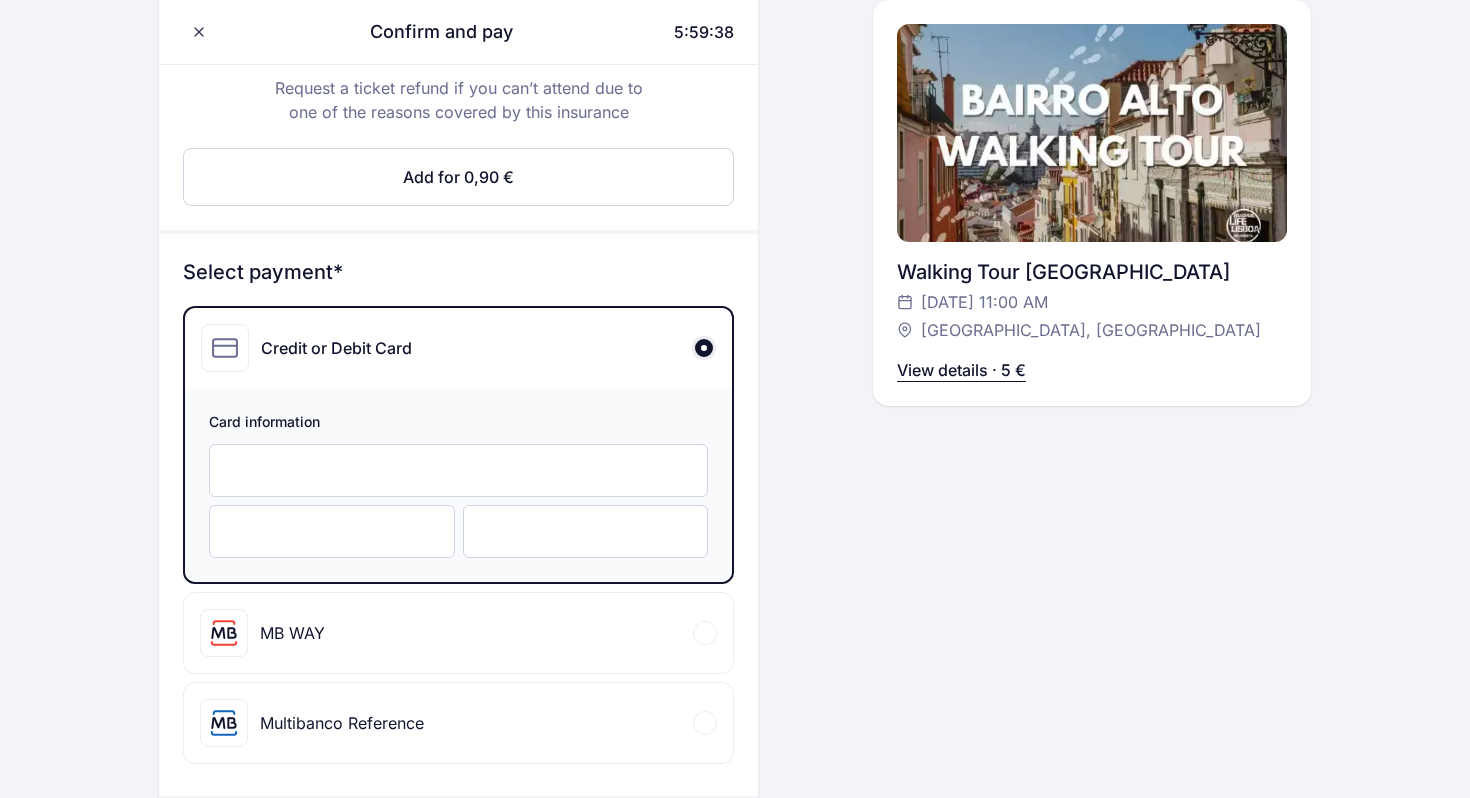 click at bounding box center (332, 531) 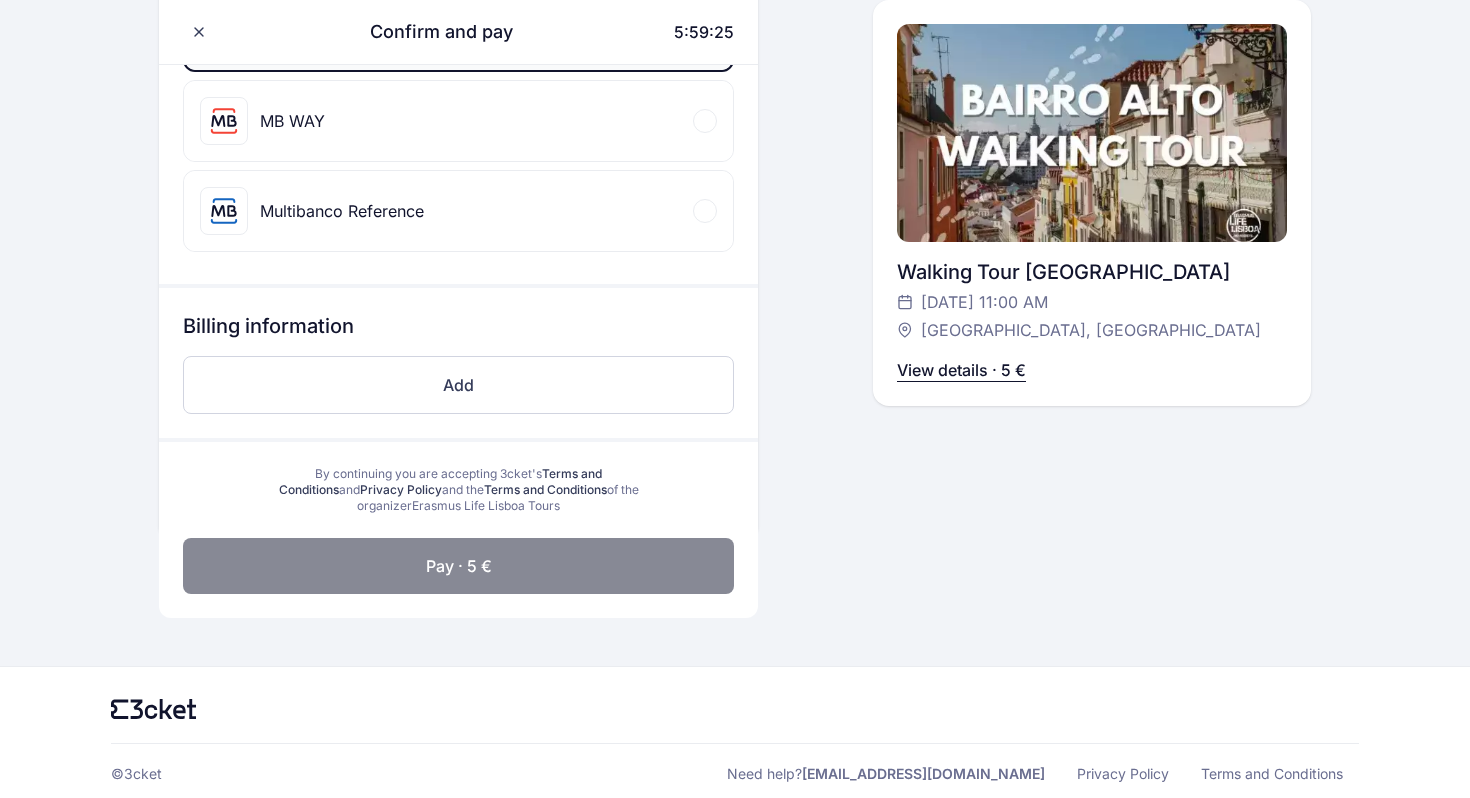 click on "Pay · 5 €" at bounding box center [458, 566] 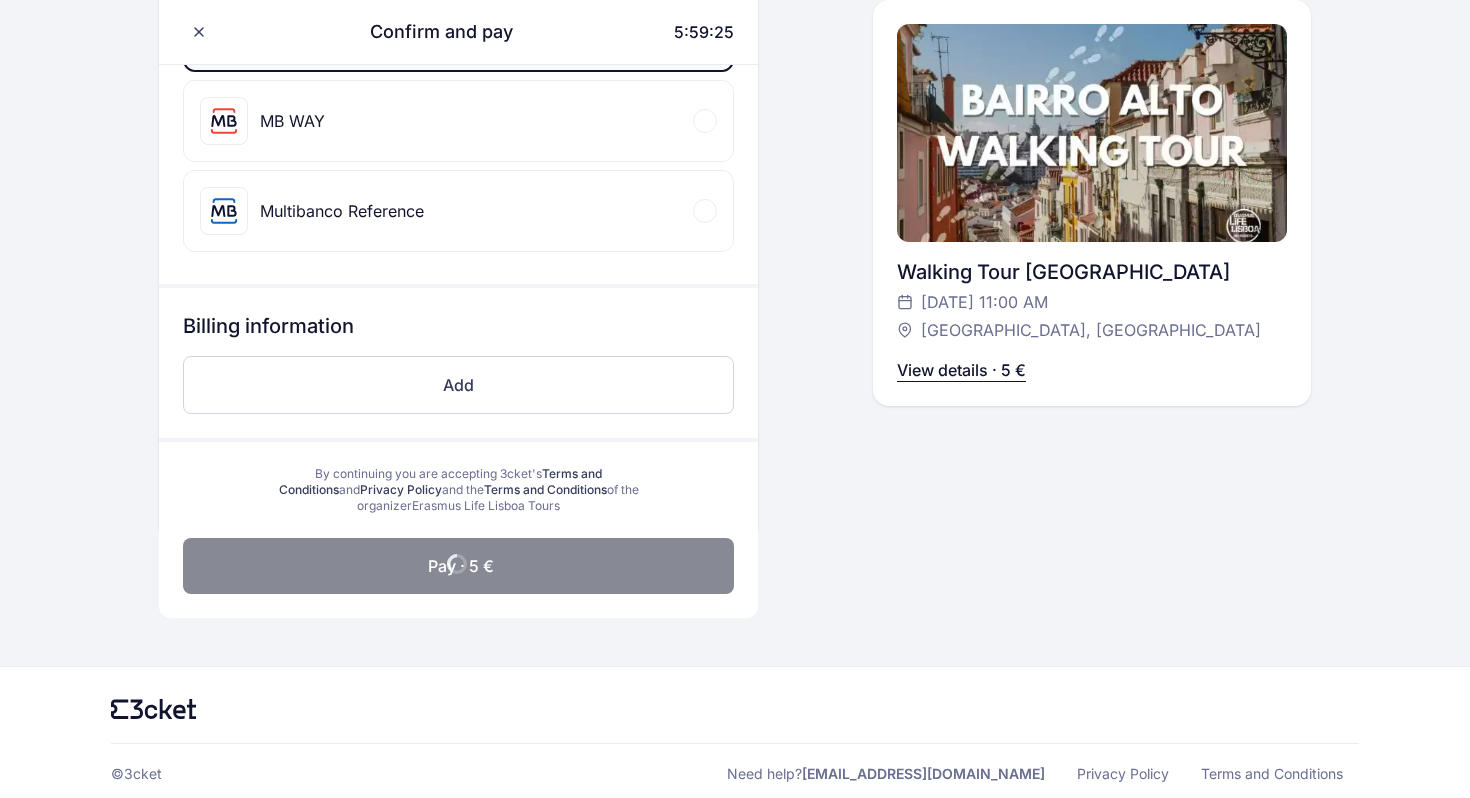 scroll, scrollTop: 596, scrollLeft: 0, axis: vertical 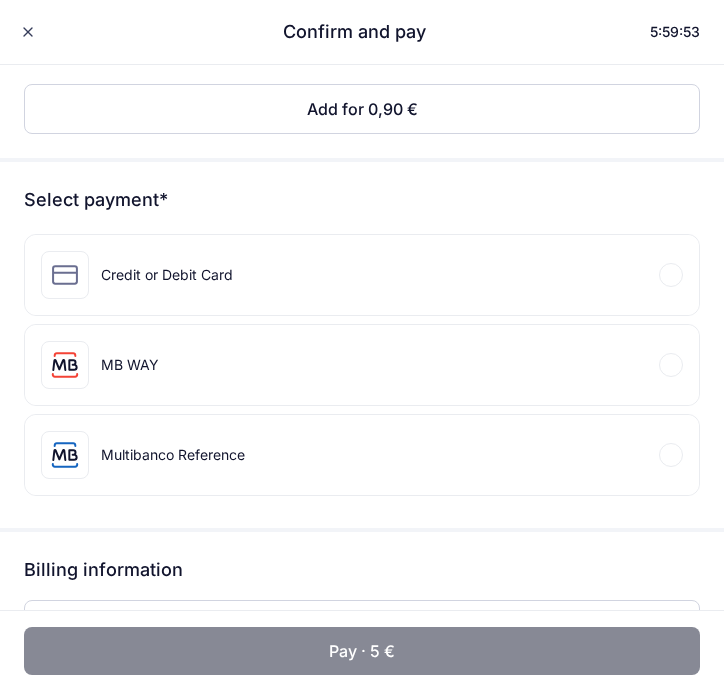 click on "Credit or Debit Card" at bounding box center (362, 275) 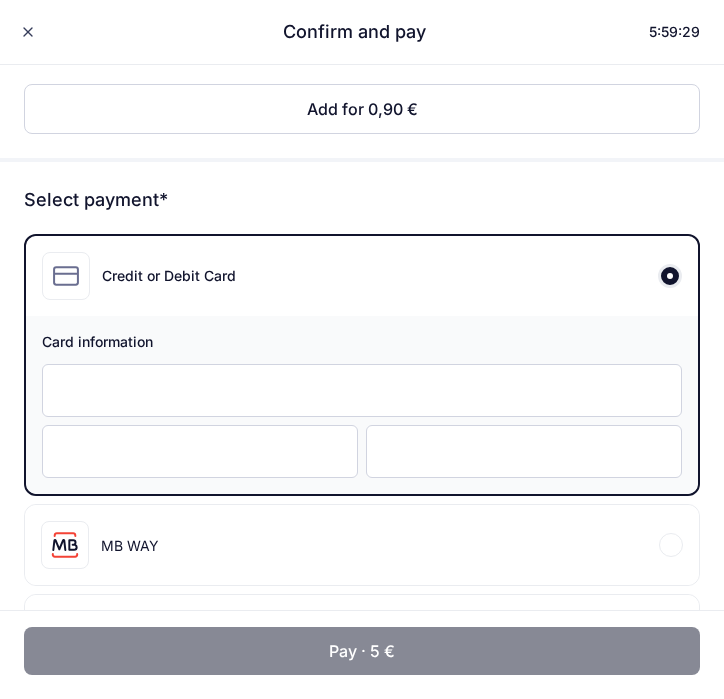 click at bounding box center (524, 451) 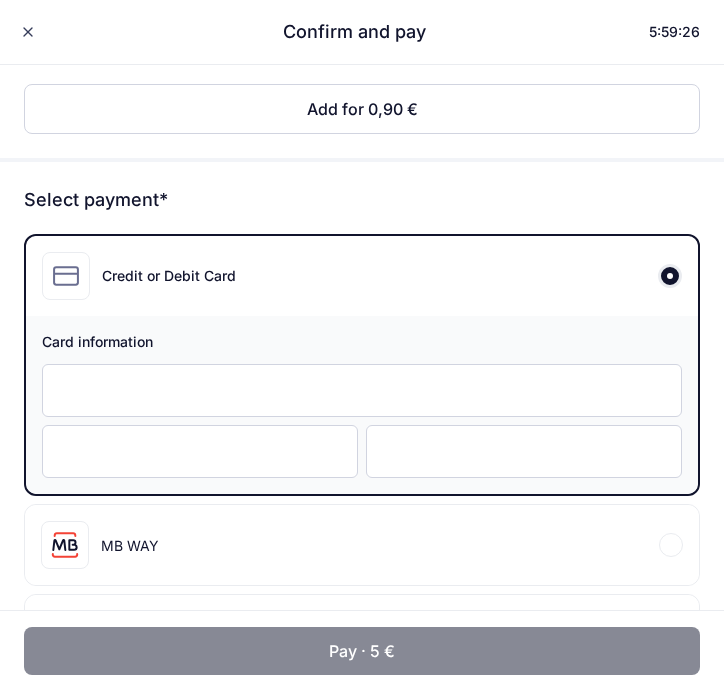 click on "Pay · 5 €" at bounding box center [362, 651] 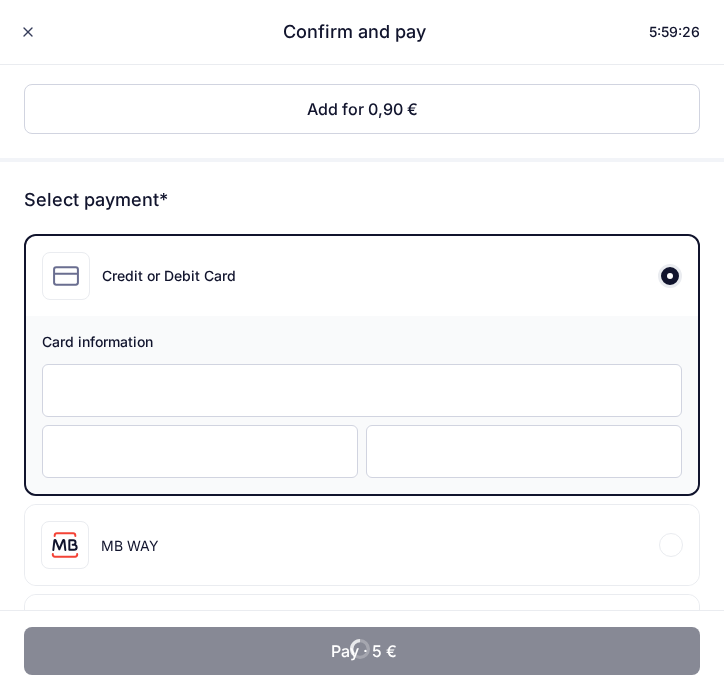scroll, scrollTop: 441, scrollLeft: 0, axis: vertical 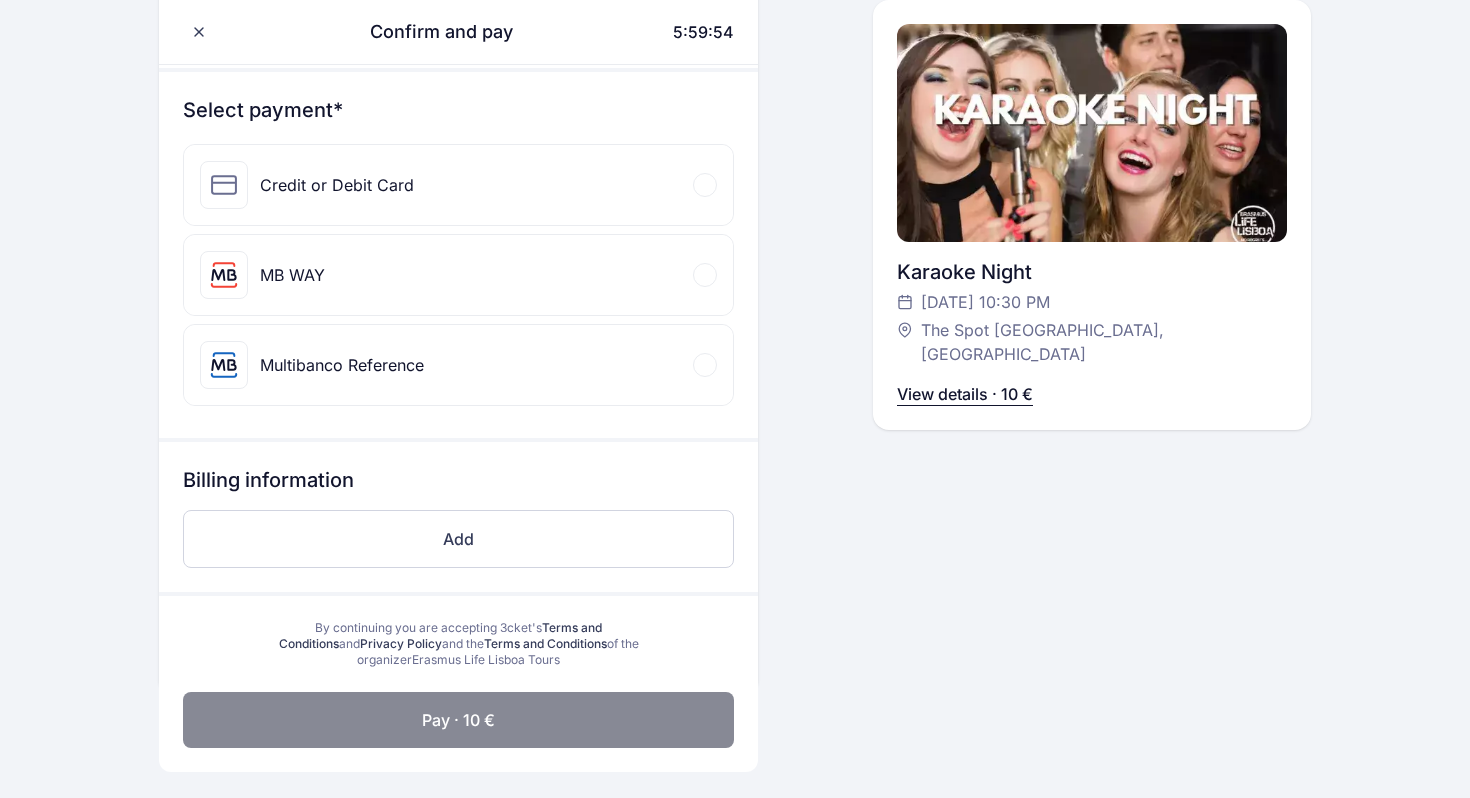 click on "Credit or Debit Card" at bounding box center (458, 185) 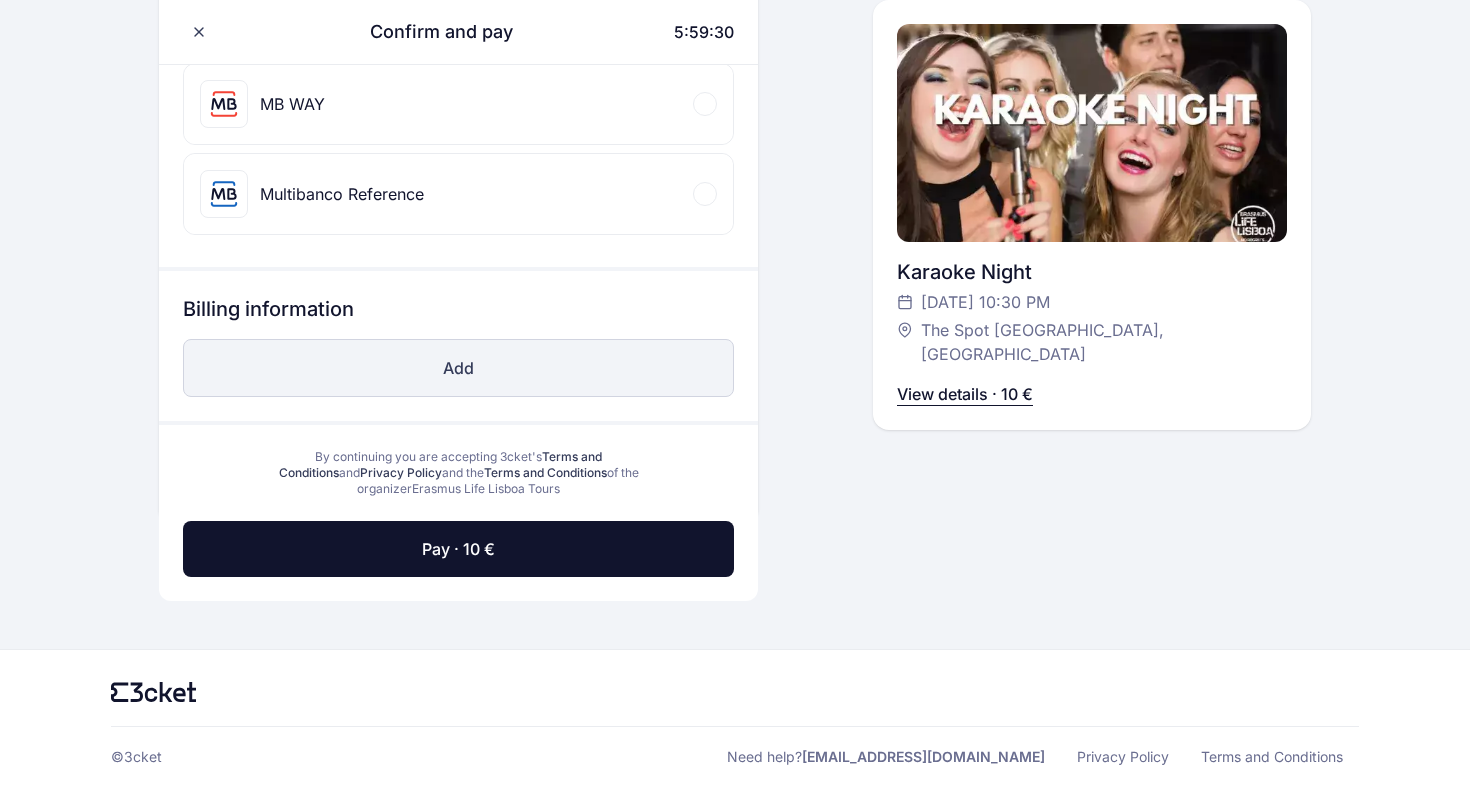 scroll, scrollTop: 888, scrollLeft: 0, axis: vertical 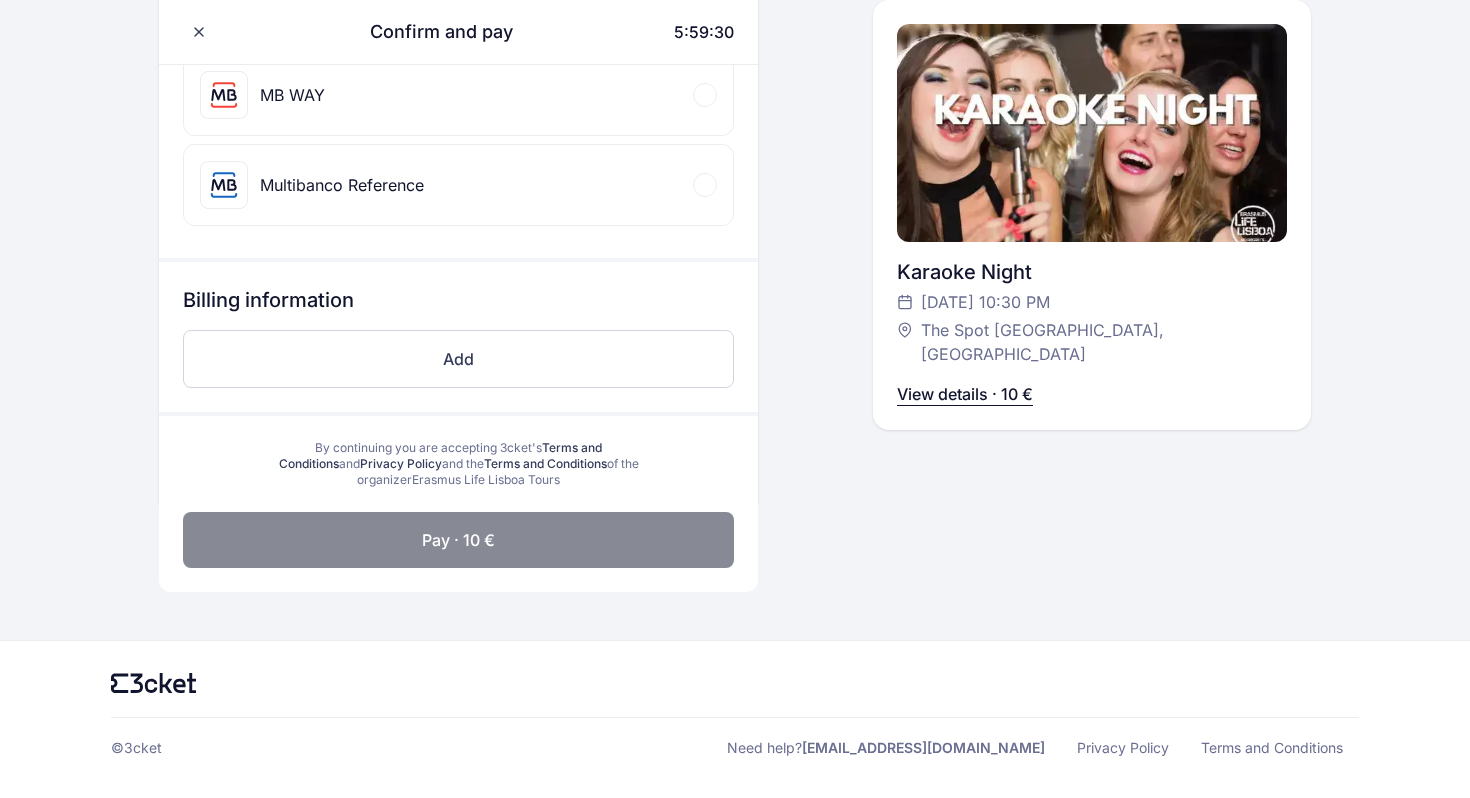 click on "Pay · 10 €" at bounding box center (458, 540) 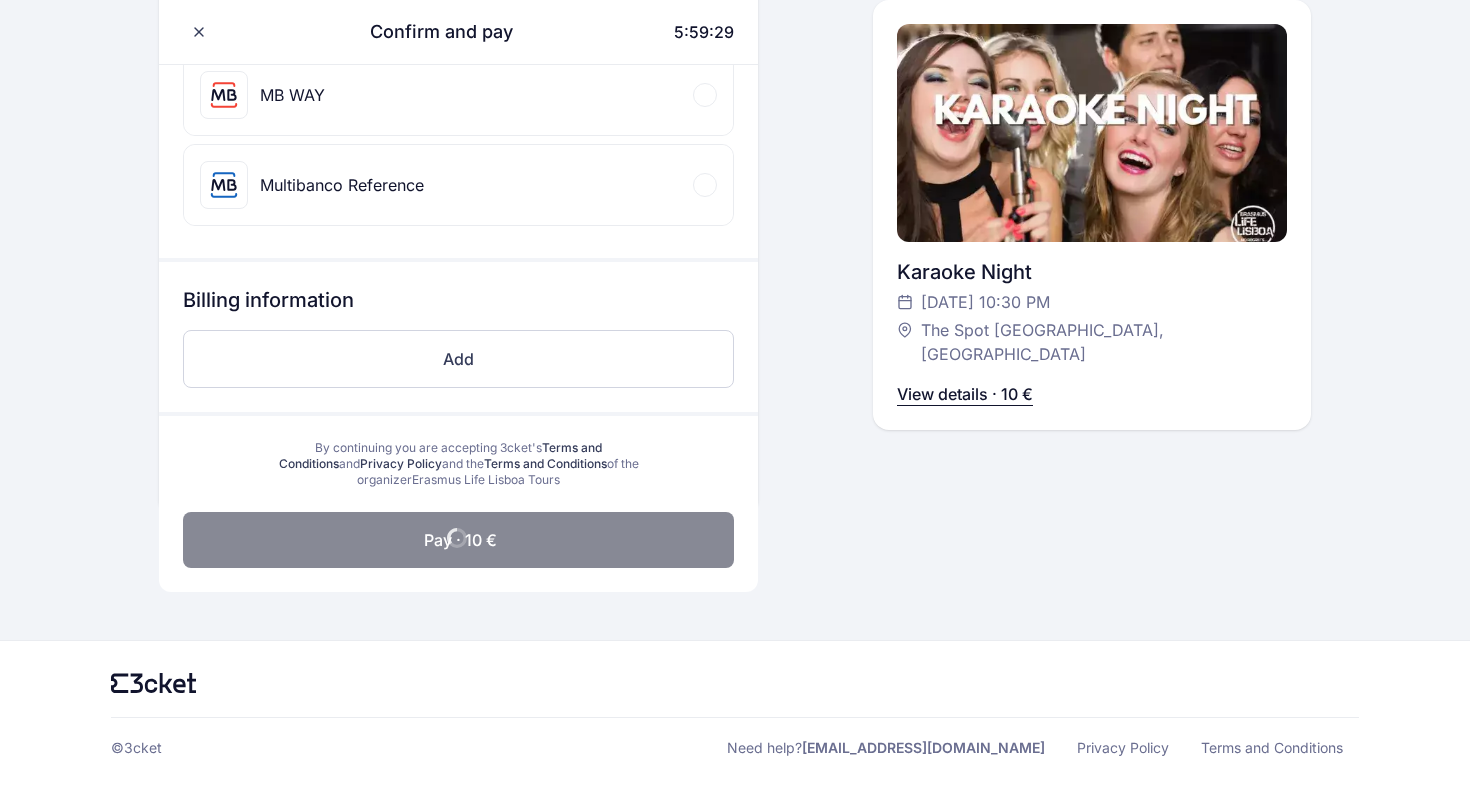 scroll, scrollTop: 622, scrollLeft: 0, axis: vertical 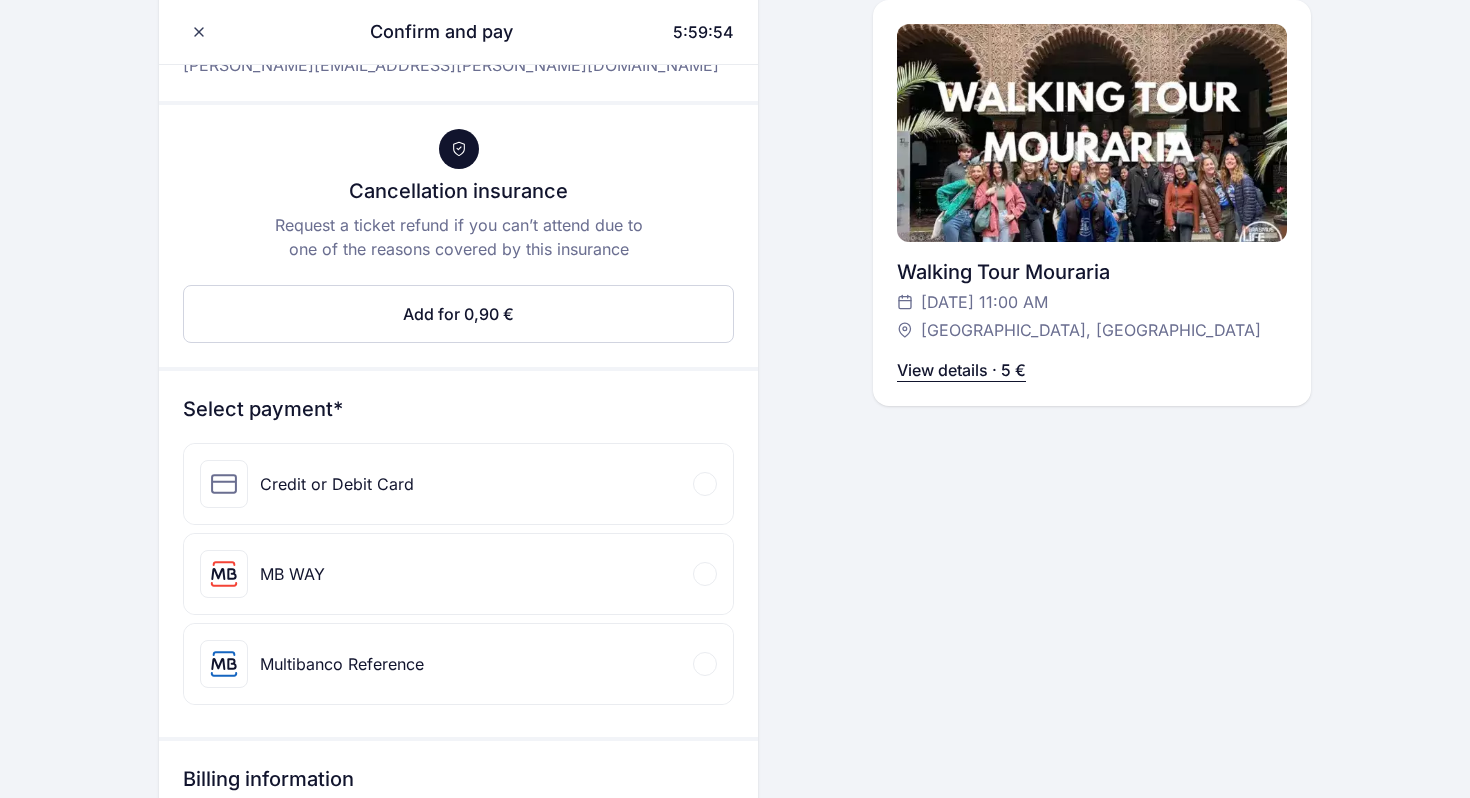 click on "Credit or Debit Card" at bounding box center (458, 484) 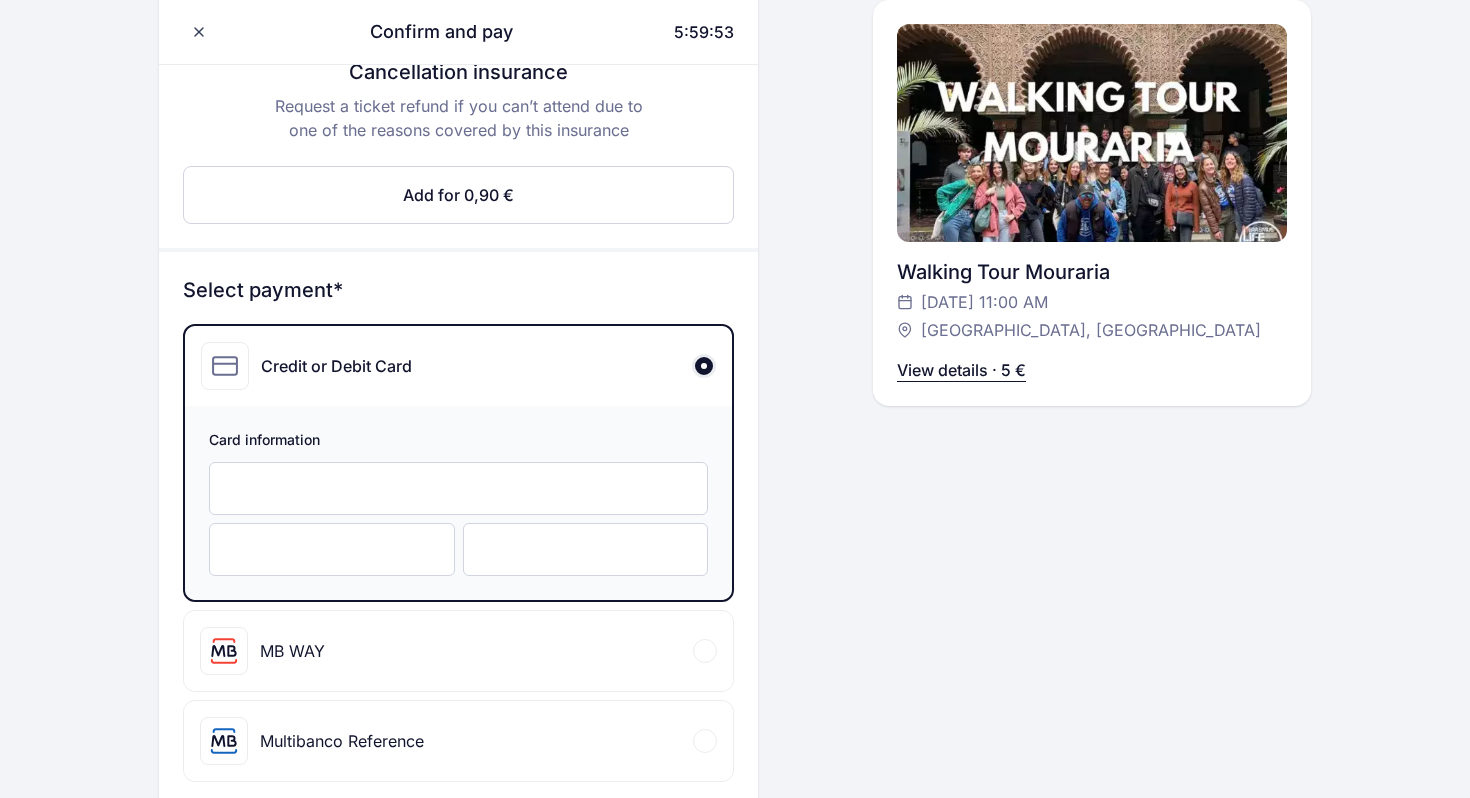 scroll, scrollTop: 345, scrollLeft: 0, axis: vertical 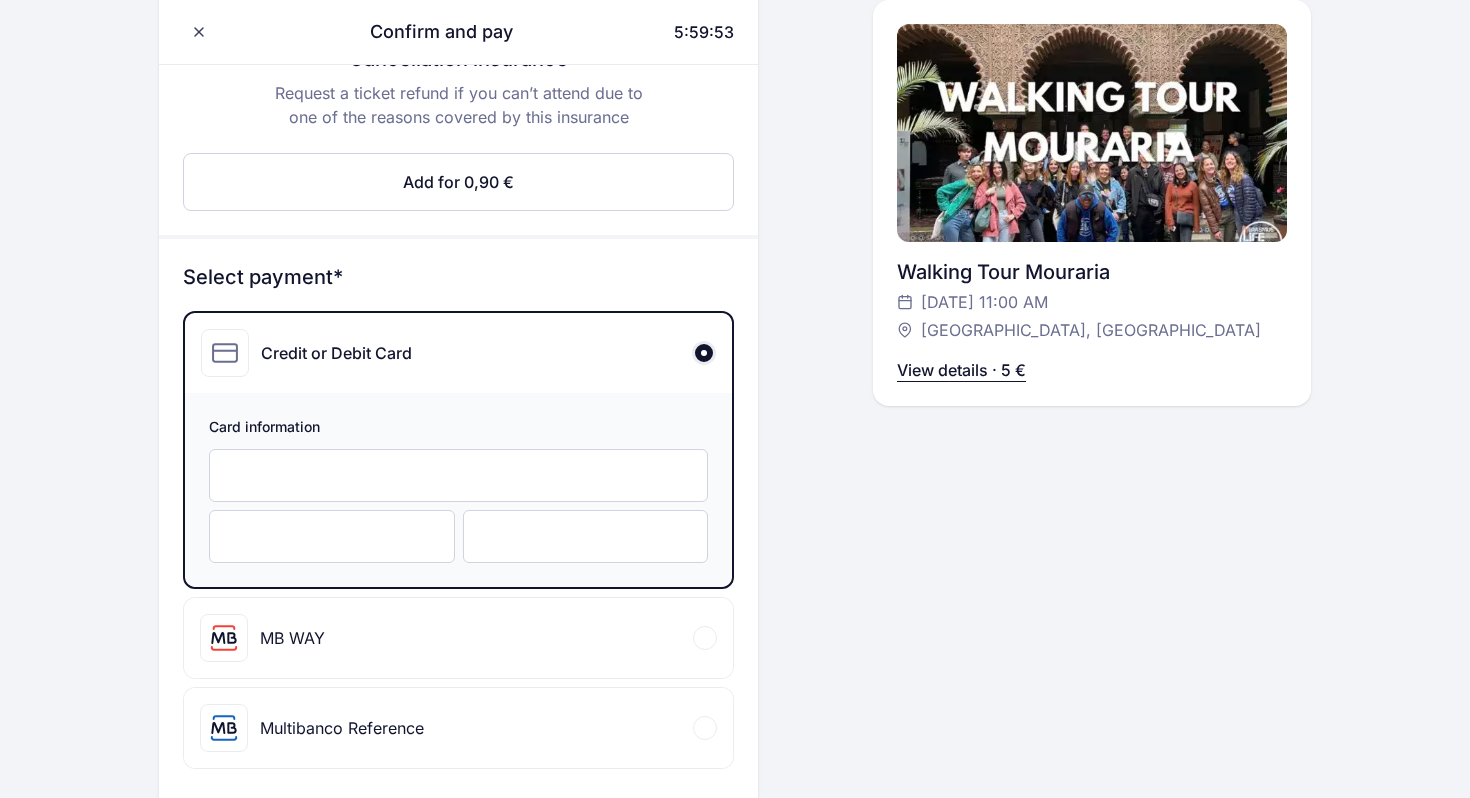 click at bounding box center (458, 475) 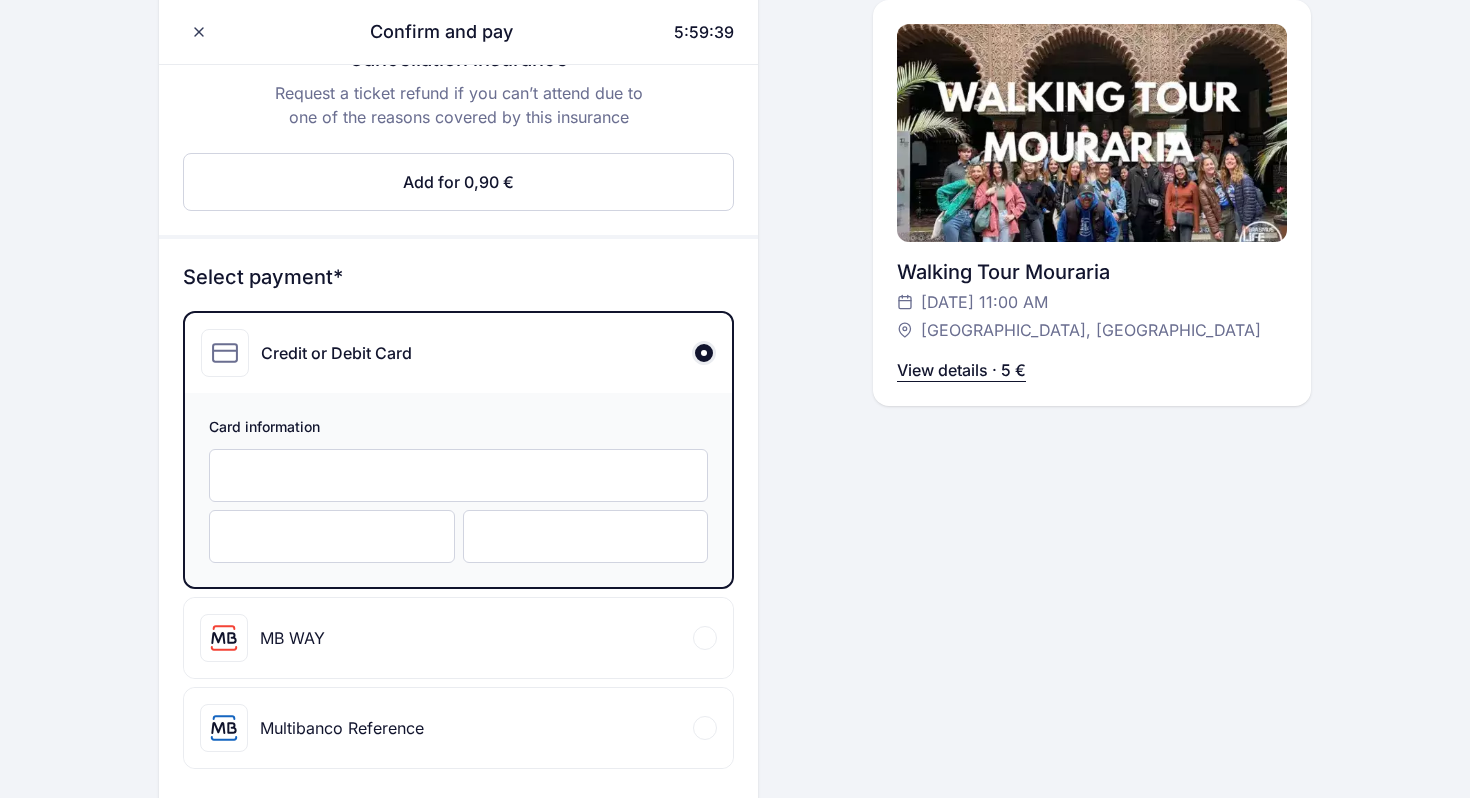 click at bounding box center [332, 536] 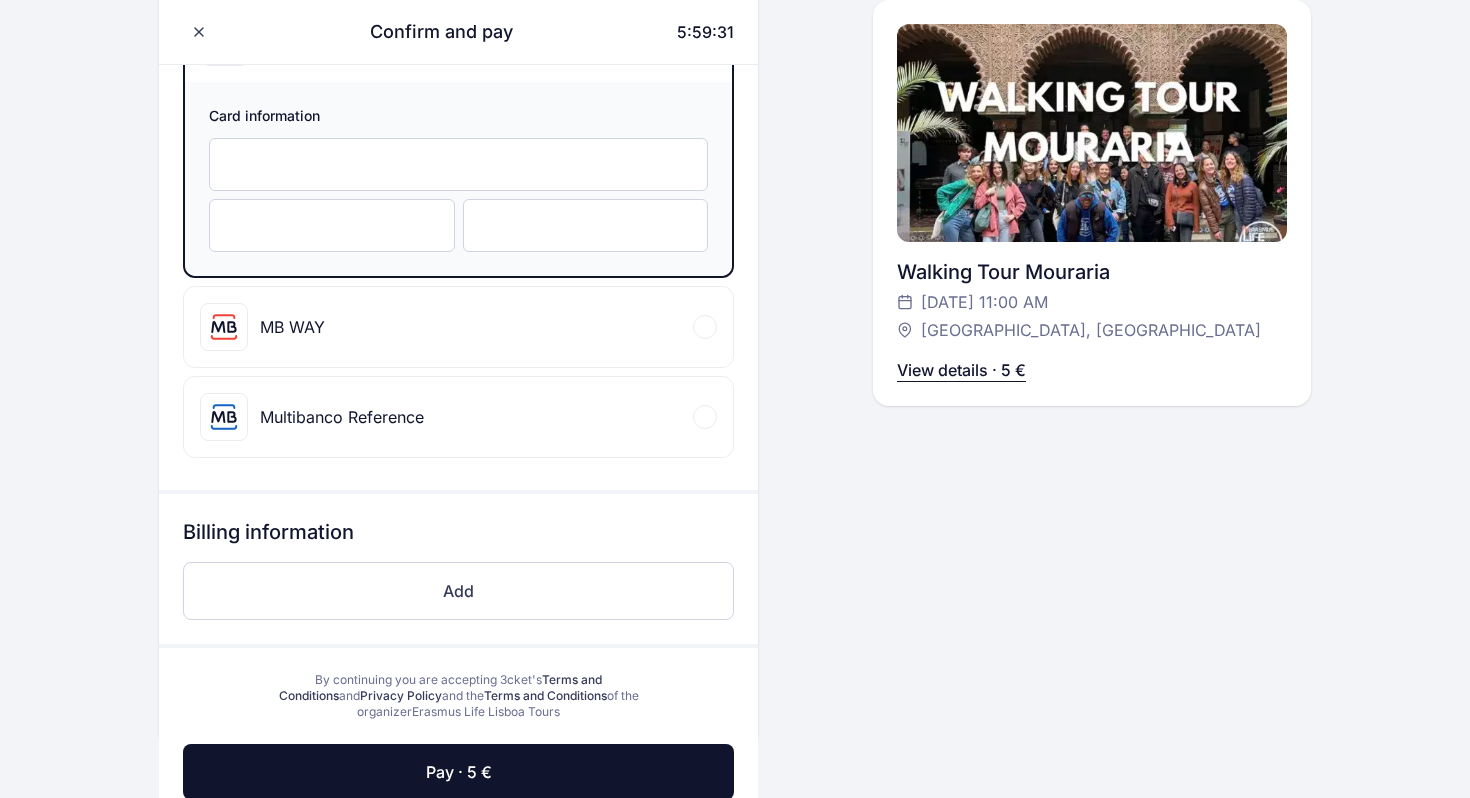 scroll, scrollTop: 762, scrollLeft: 0, axis: vertical 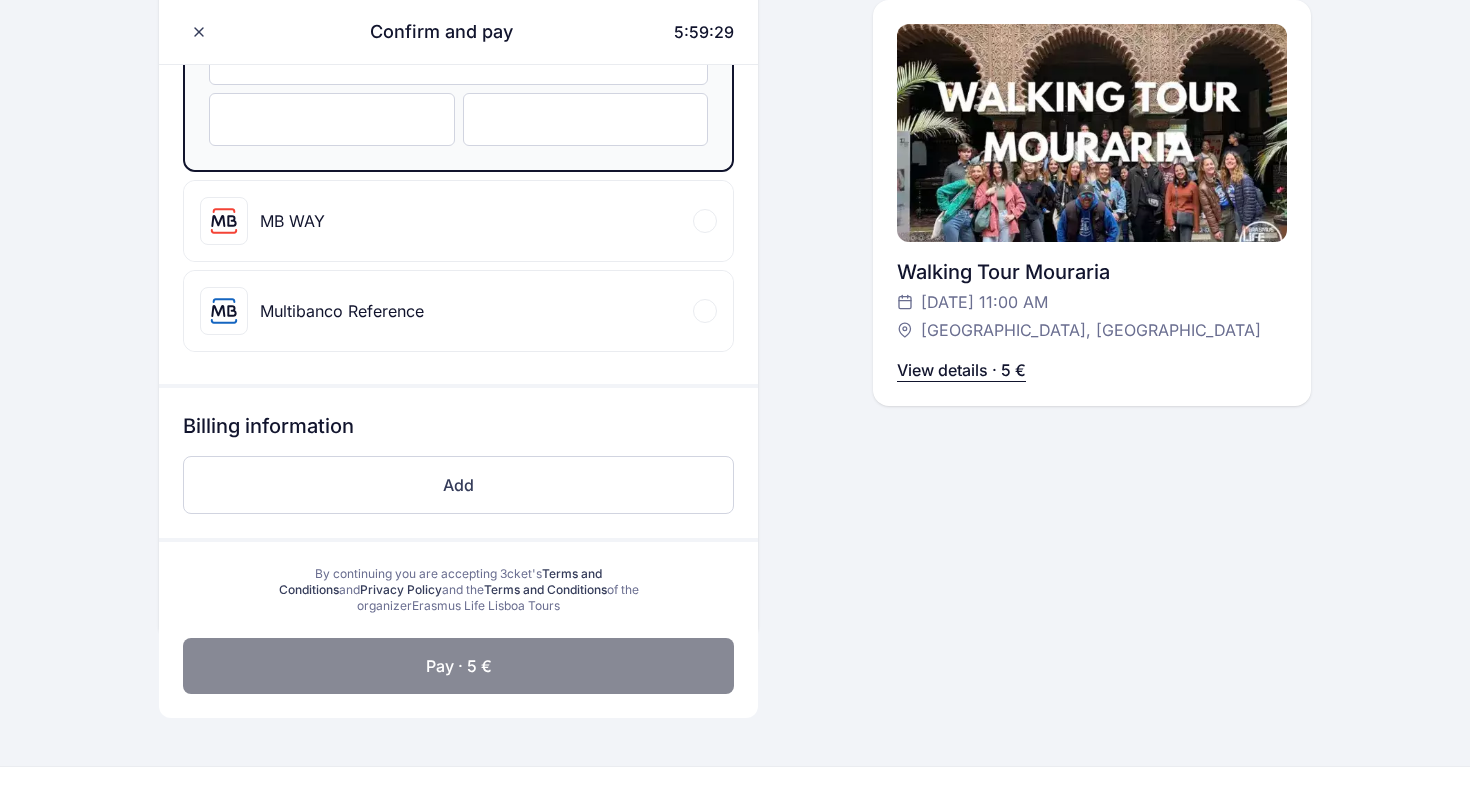 click on "Pay · 5 €" at bounding box center [458, 666] 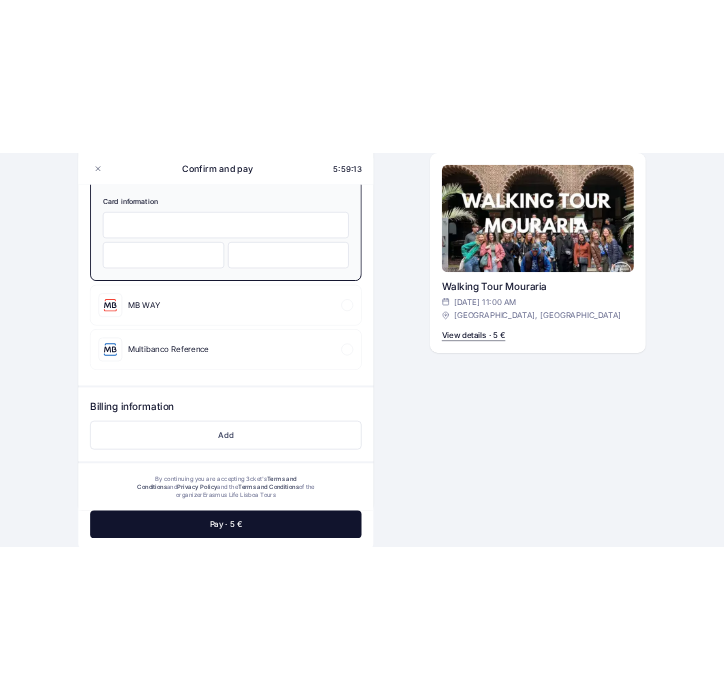 scroll, scrollTop: 406, scrollLeft: 0, axis: vertical 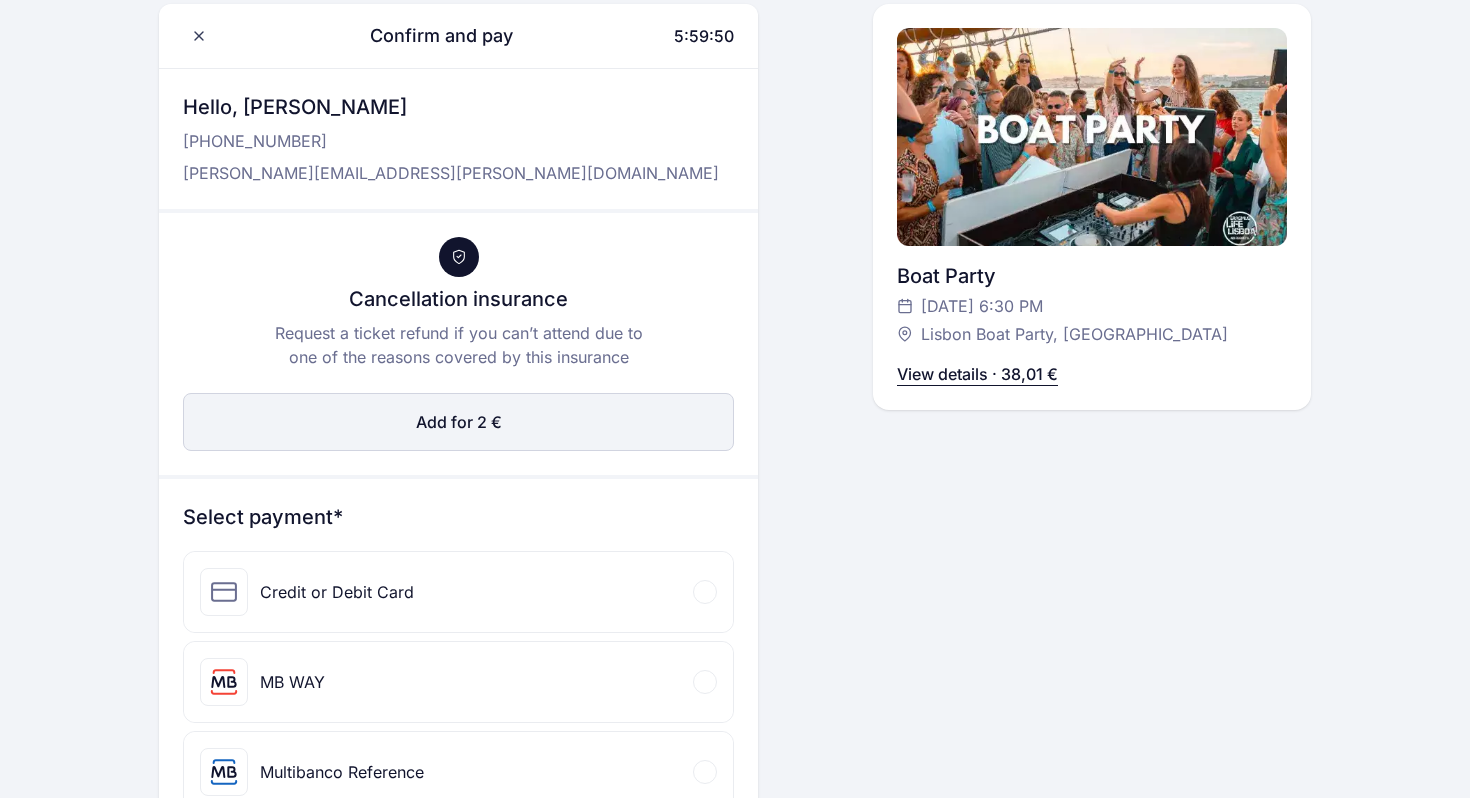 click on "Add for 2 € Edit" at bounding box center [458, 422] 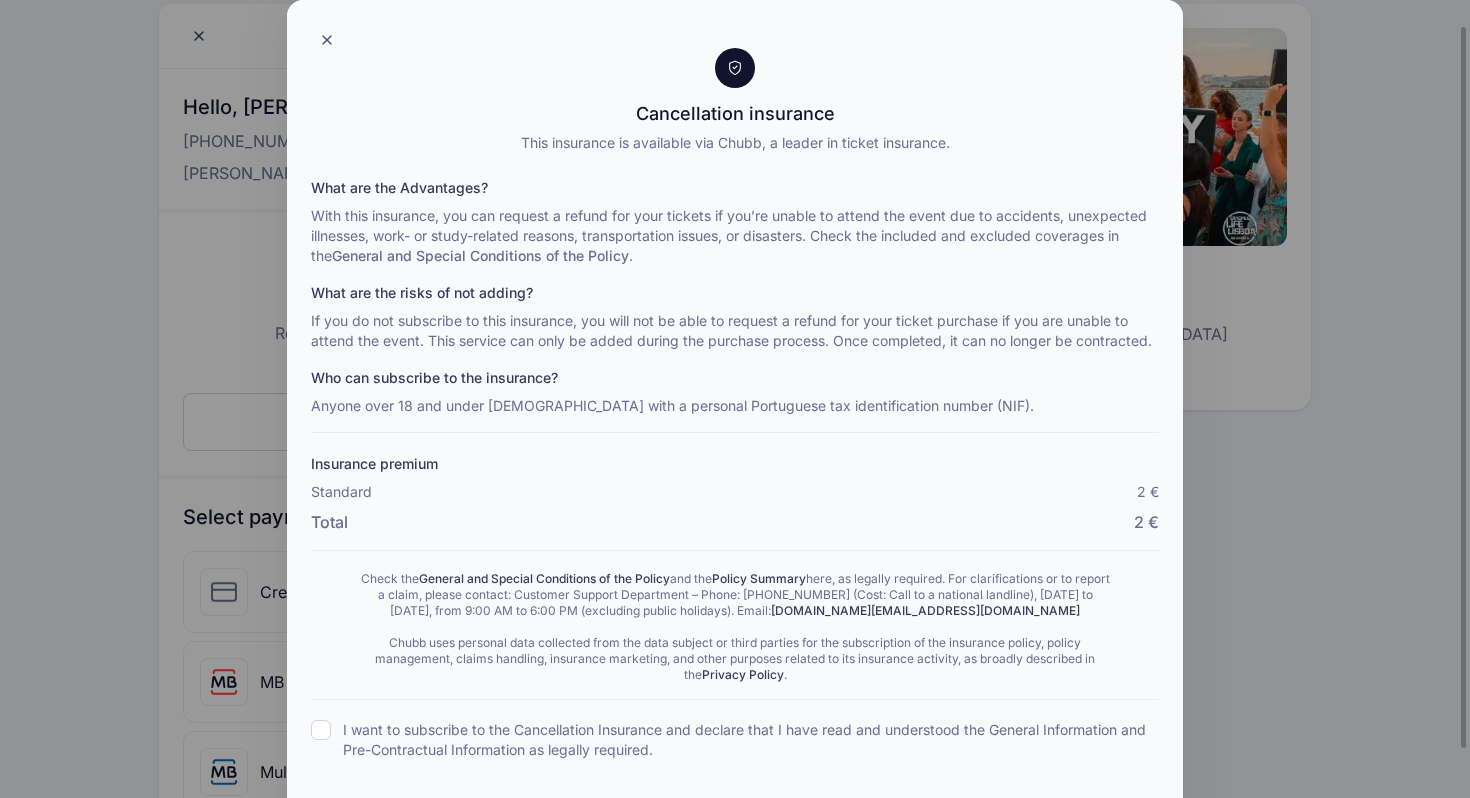 scroll, scrollTop: 90, scrollLeft: 0, axis: vertical 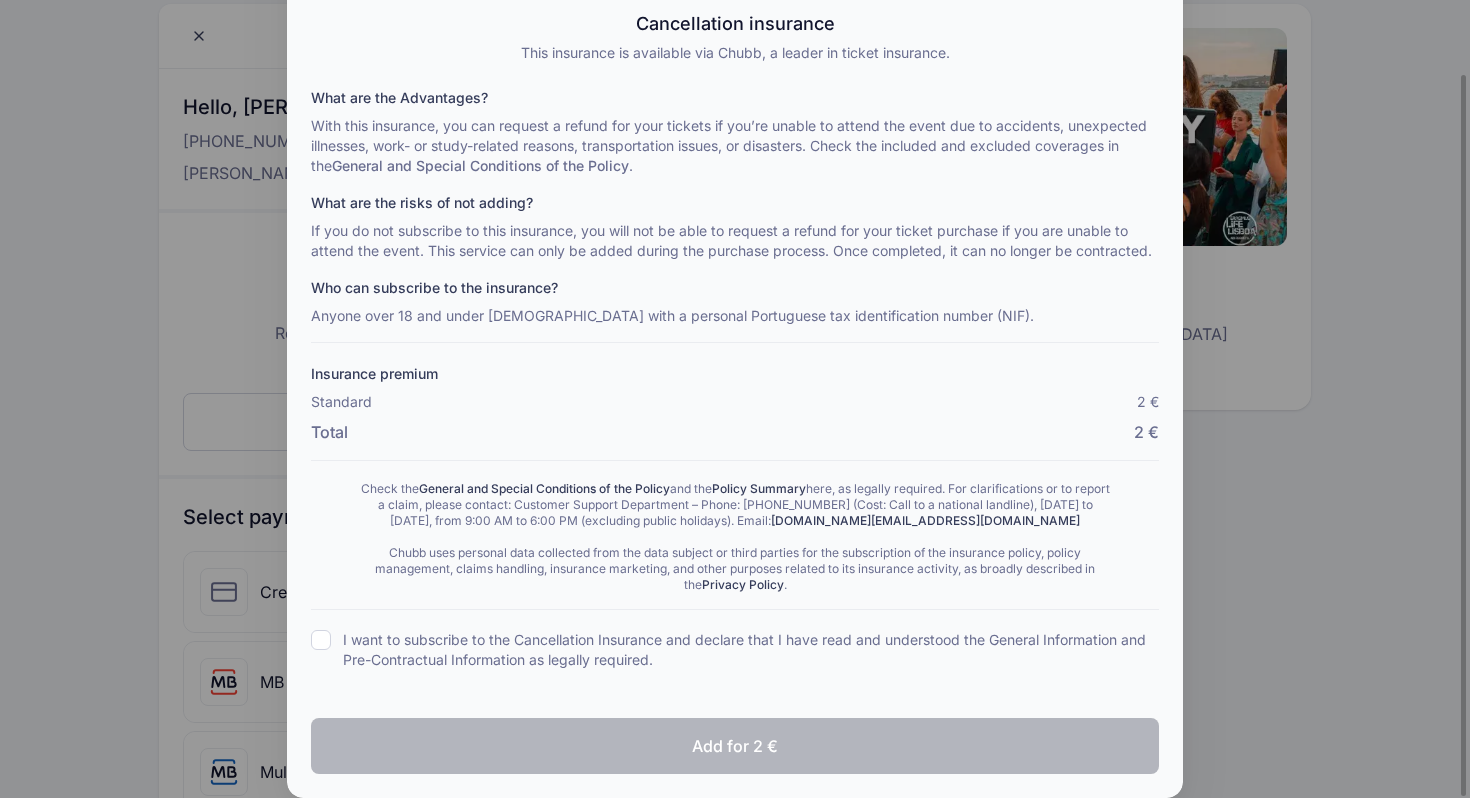 click at bounding box center [735, 399] 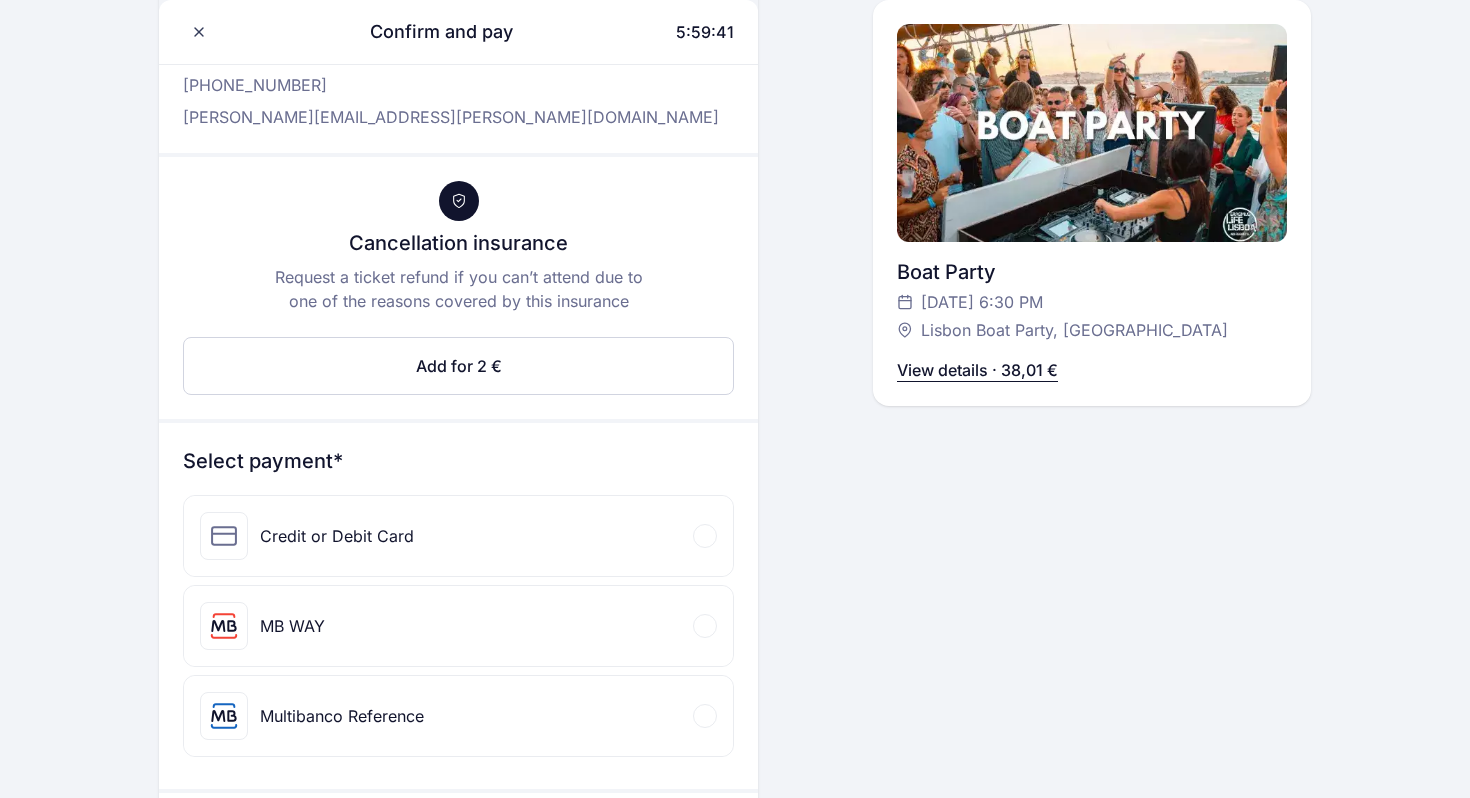scroll, scrollTop: 149, scrollLeft: 0, axis: vertical 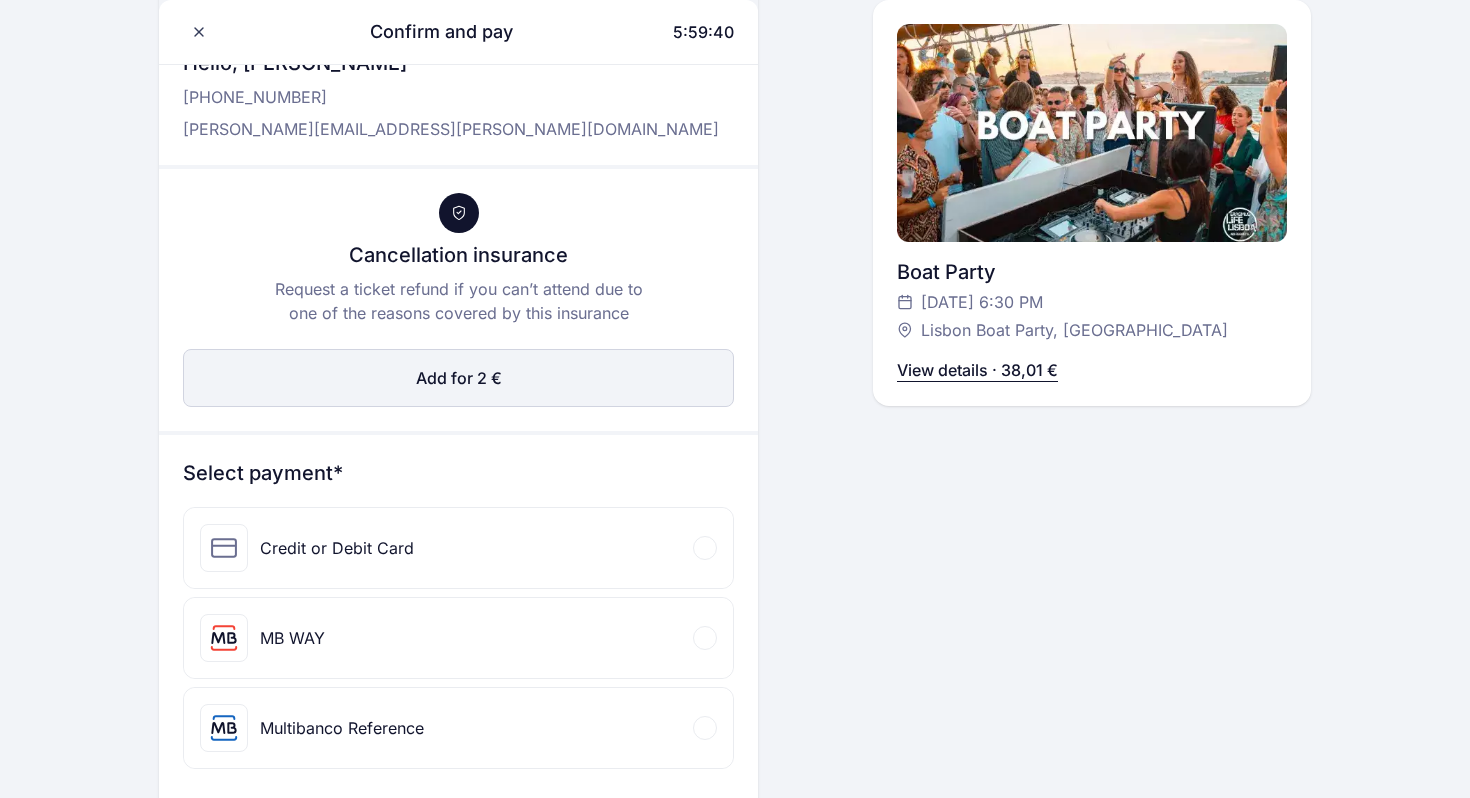 click on "Add for 2 € Edit" at bounding box center (458, 378) 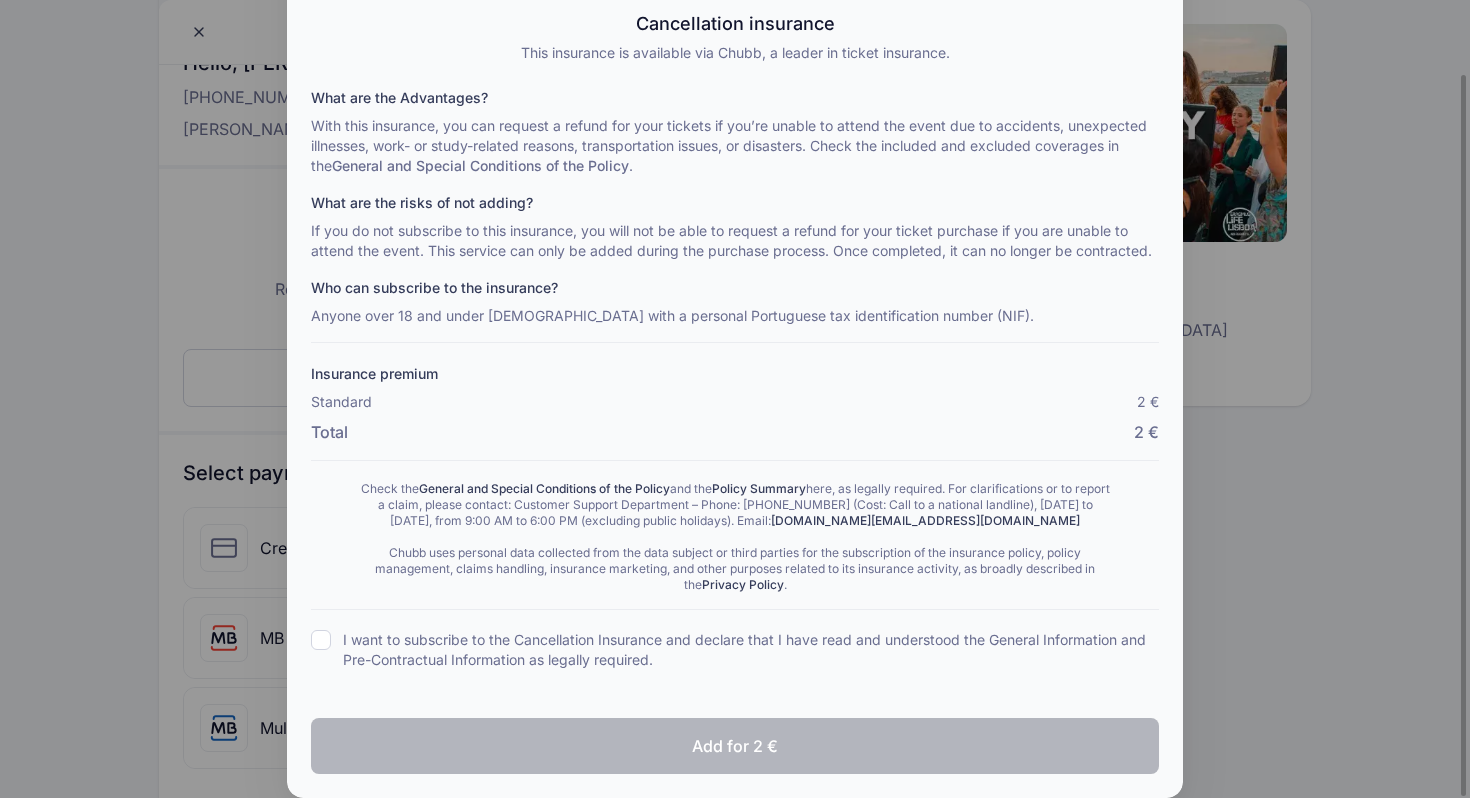 click on "I want to subscribe to the Cancellation Insurance and declare that I have read and understood the General Information and Pre-Contractual Information as legally required." 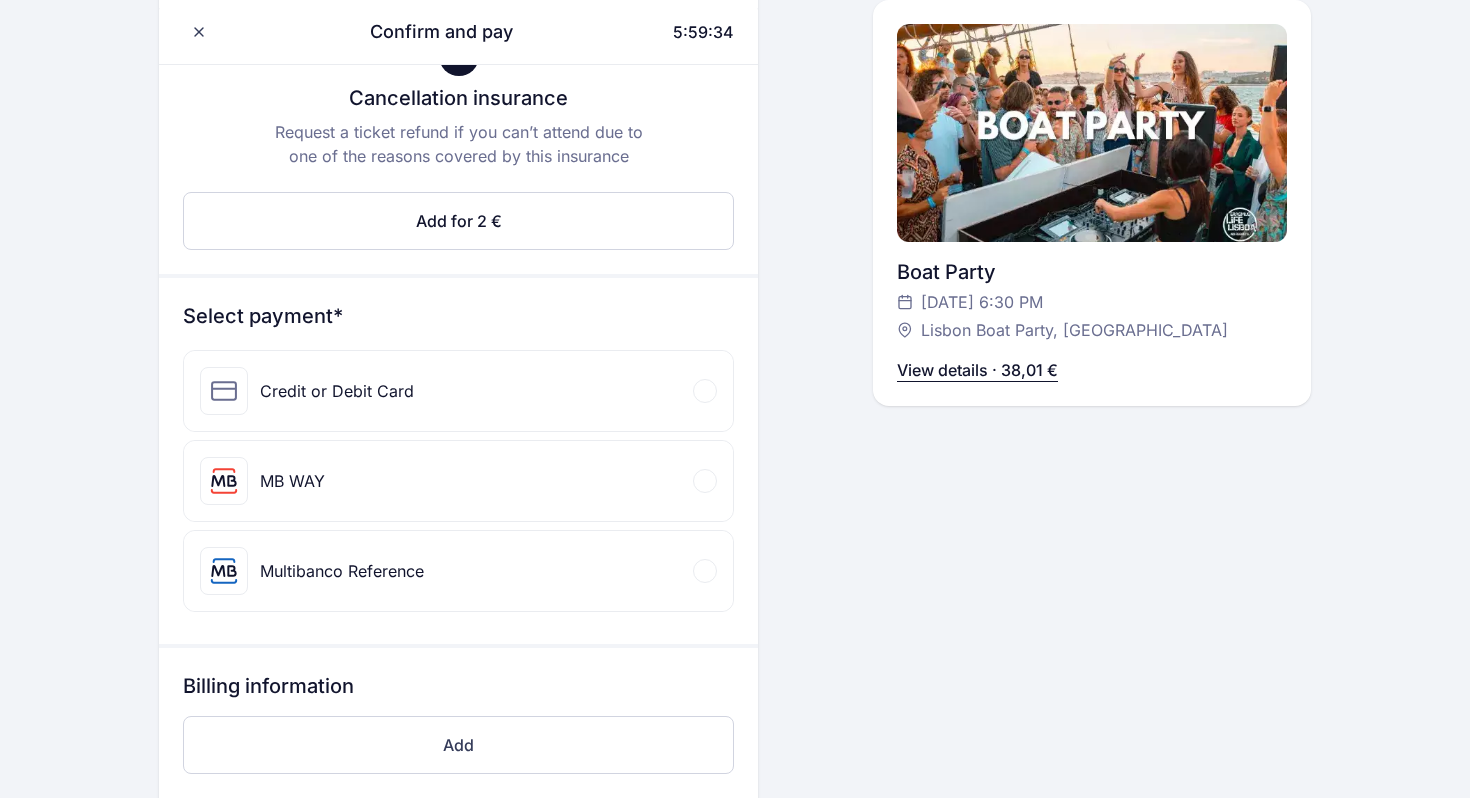 scroll, scrollTop: 374, scrollLeft: 0, axis: vertical 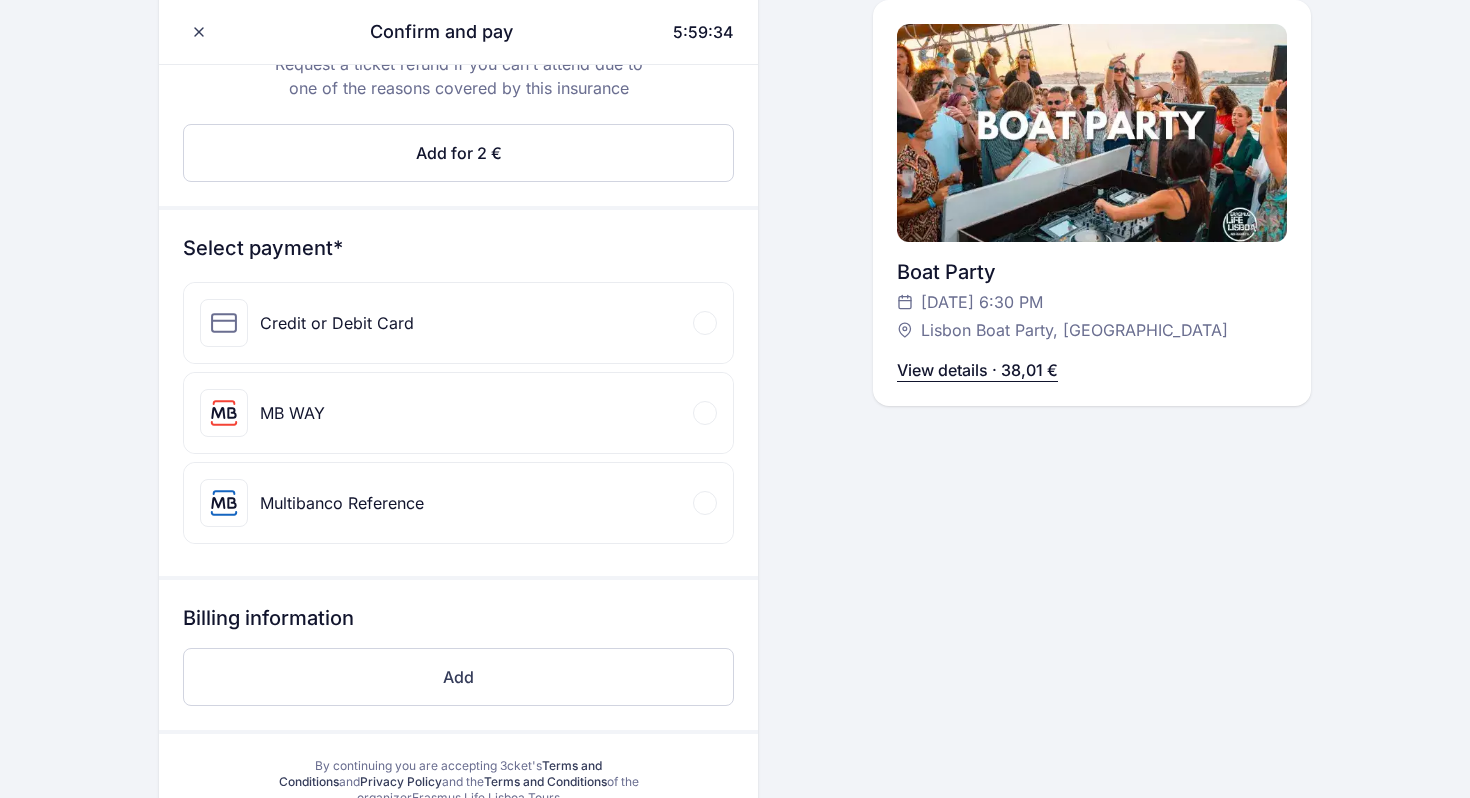 click on "Credit or Debit Card" at bounding box center [458, 323] 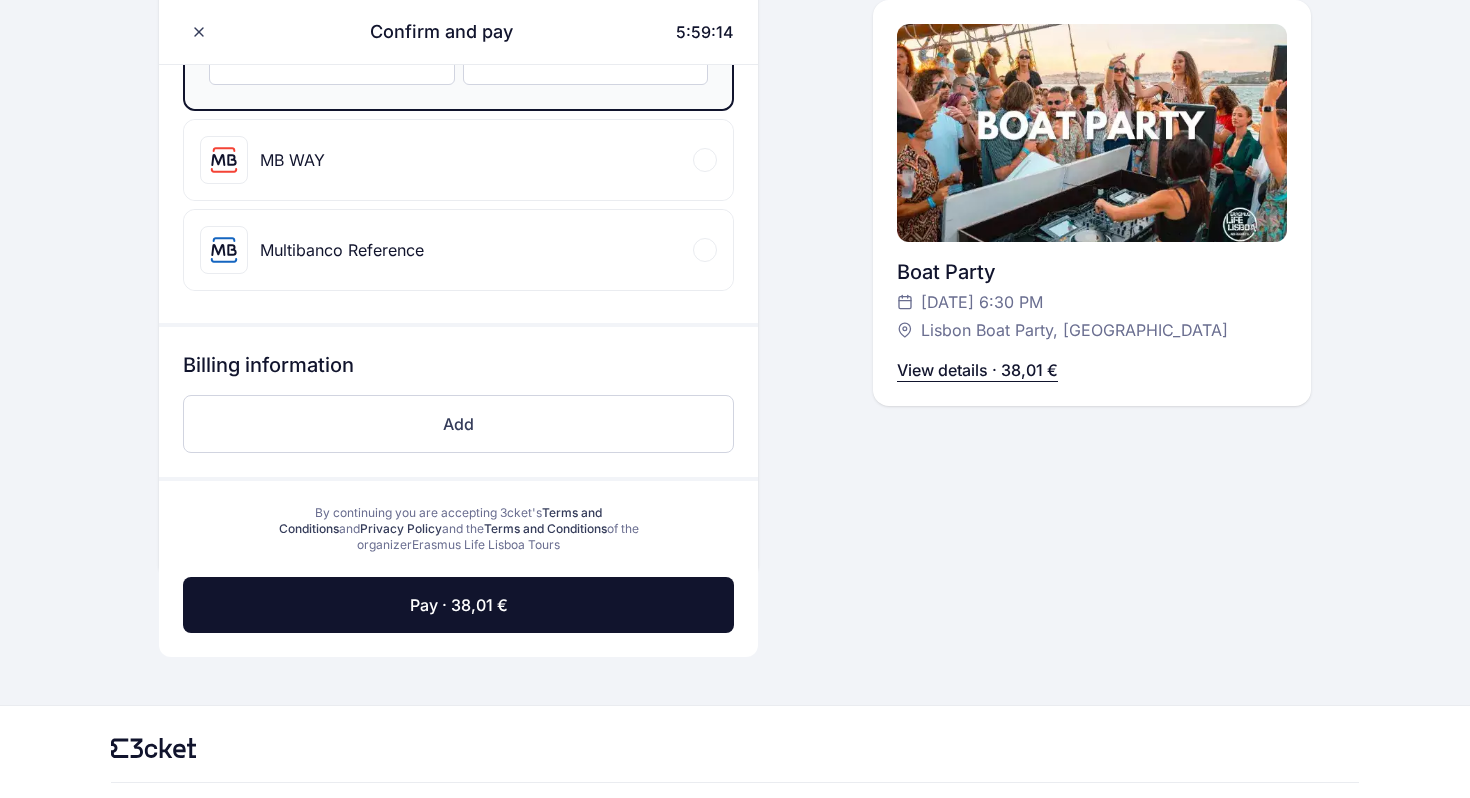 scroll, scrollTop: 840, scrollLeft: 0, axis: vertical 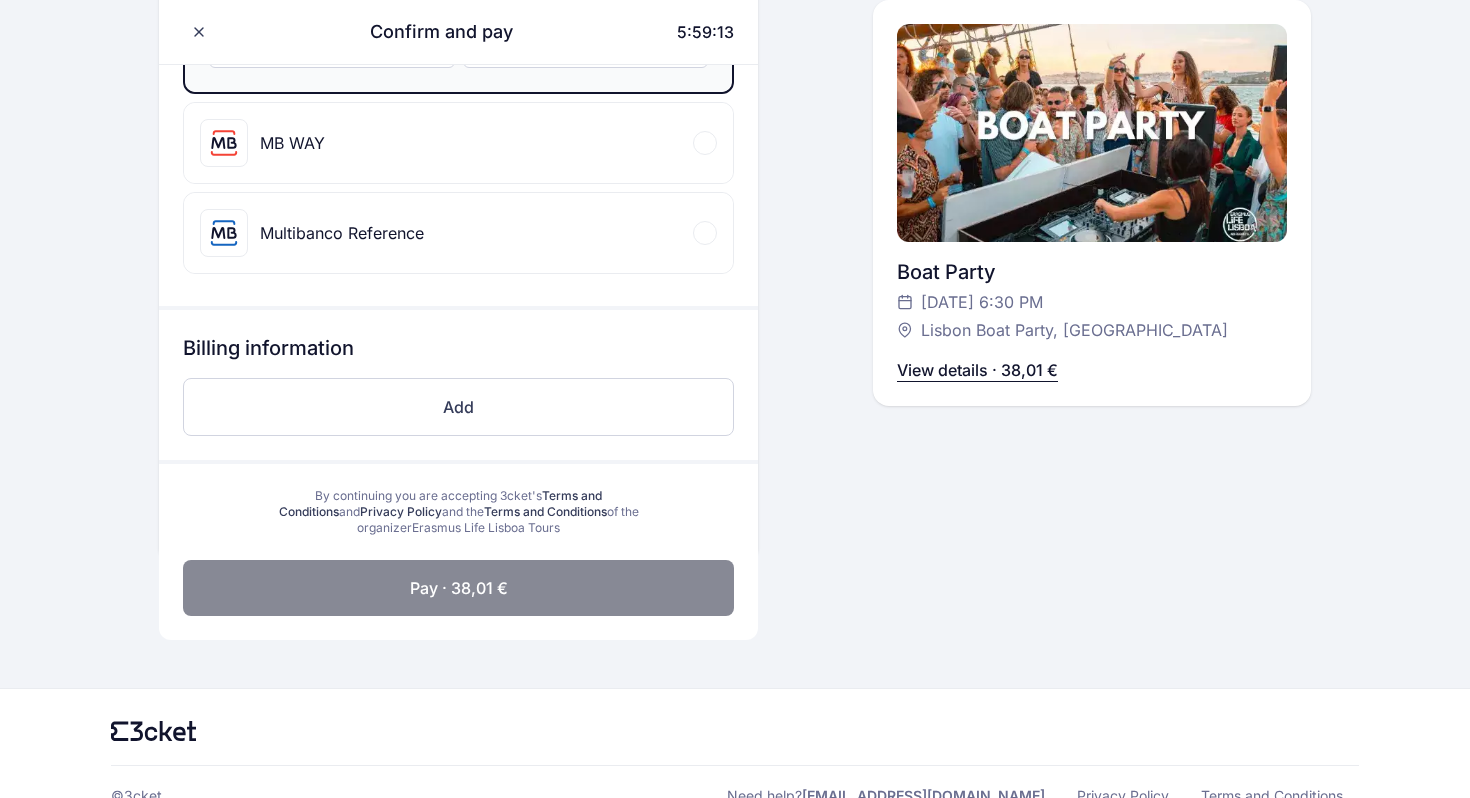 click on "Pay · 38,01 €" at bounding box center (458, 588) 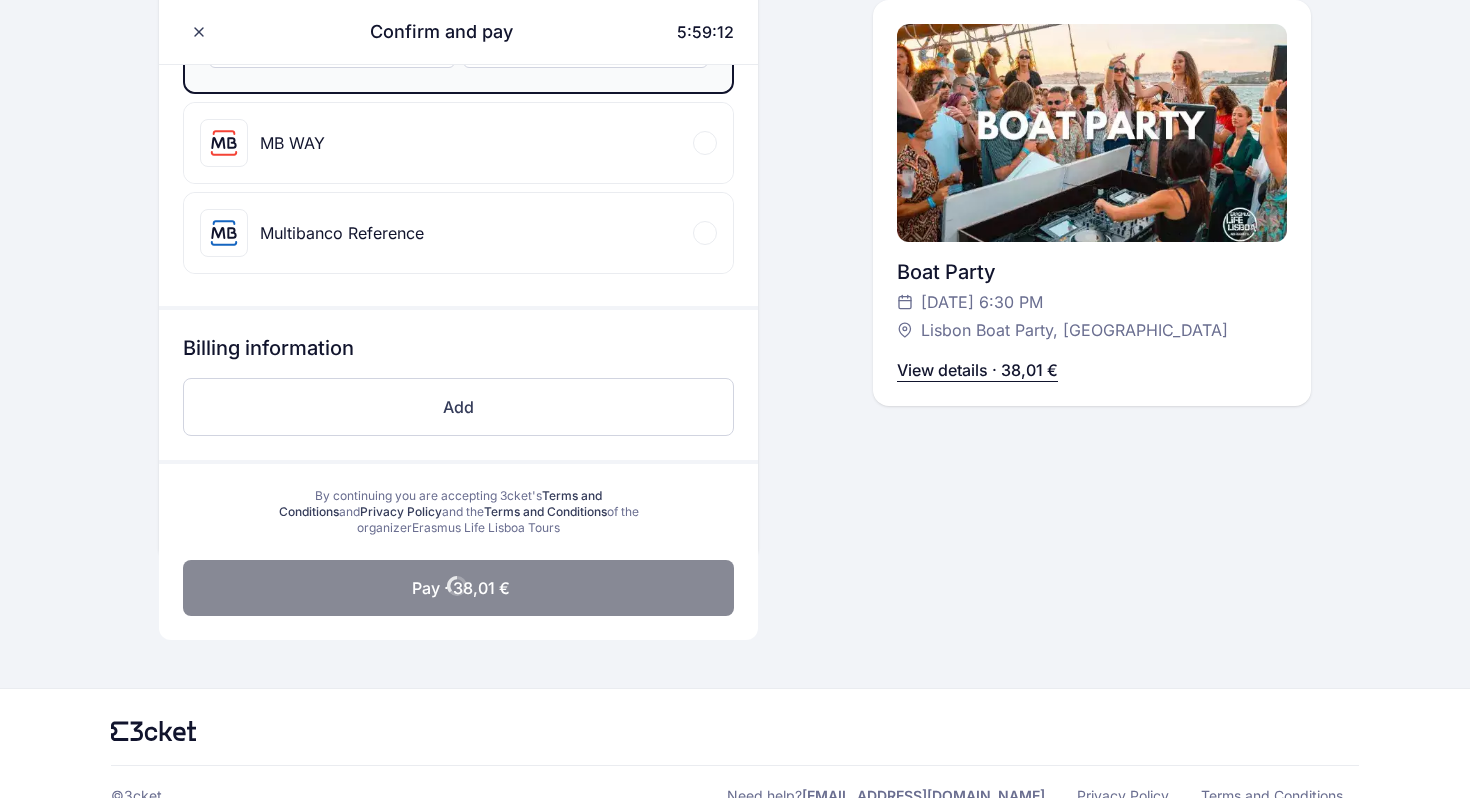 scroll, scrollTop: 574, scrollLeft: 0, axis: vertical 